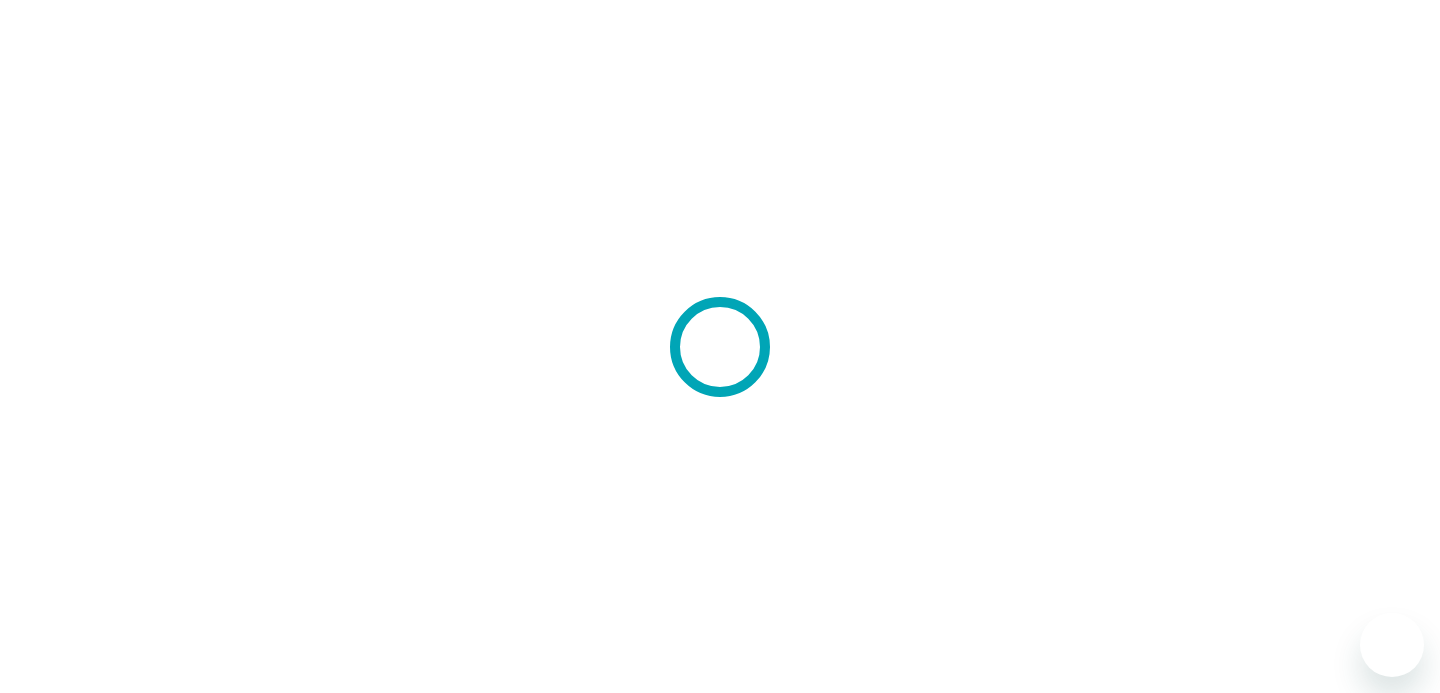 scroll, scrollTop: 0, scrollLeft: 0, axis: both 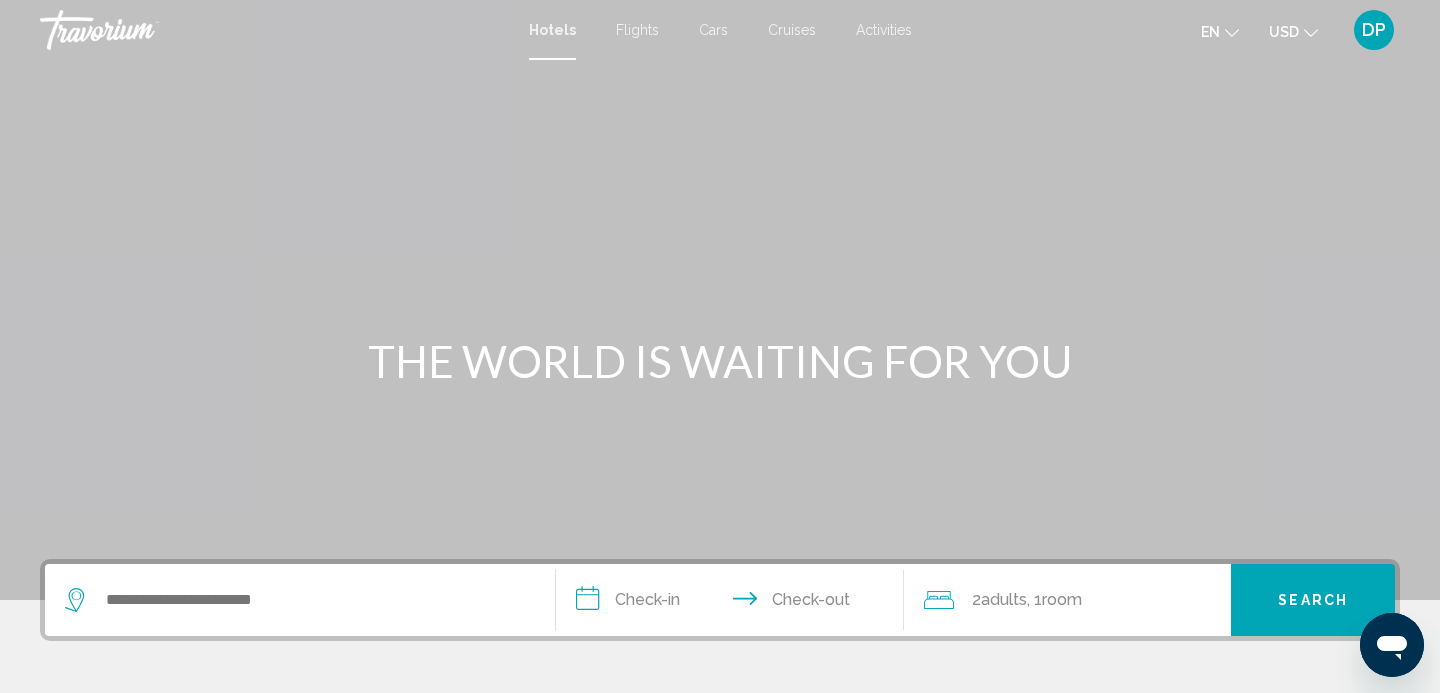 click on "Flights" at bounding box center [637, 30] 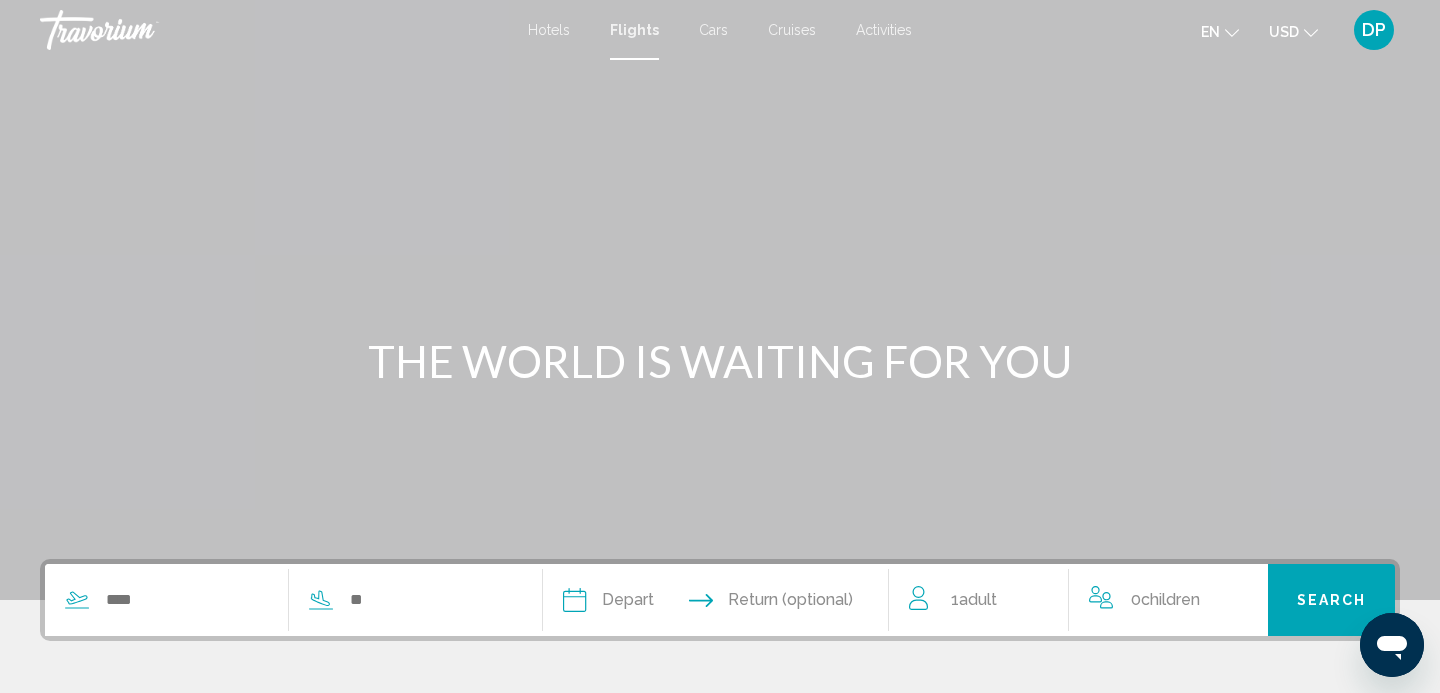 click on "Cars" at bounding box center [713, 30] 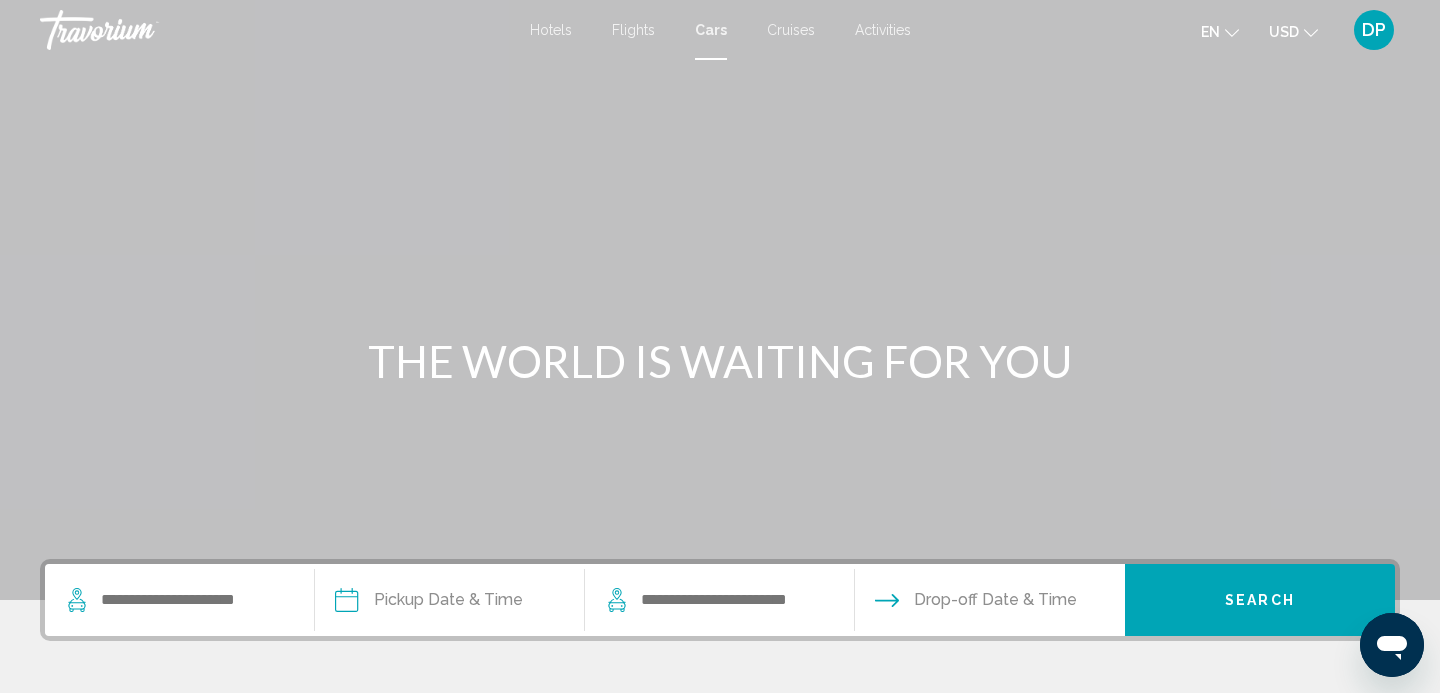 click on "Cruises" at bounding box center [791, 30] 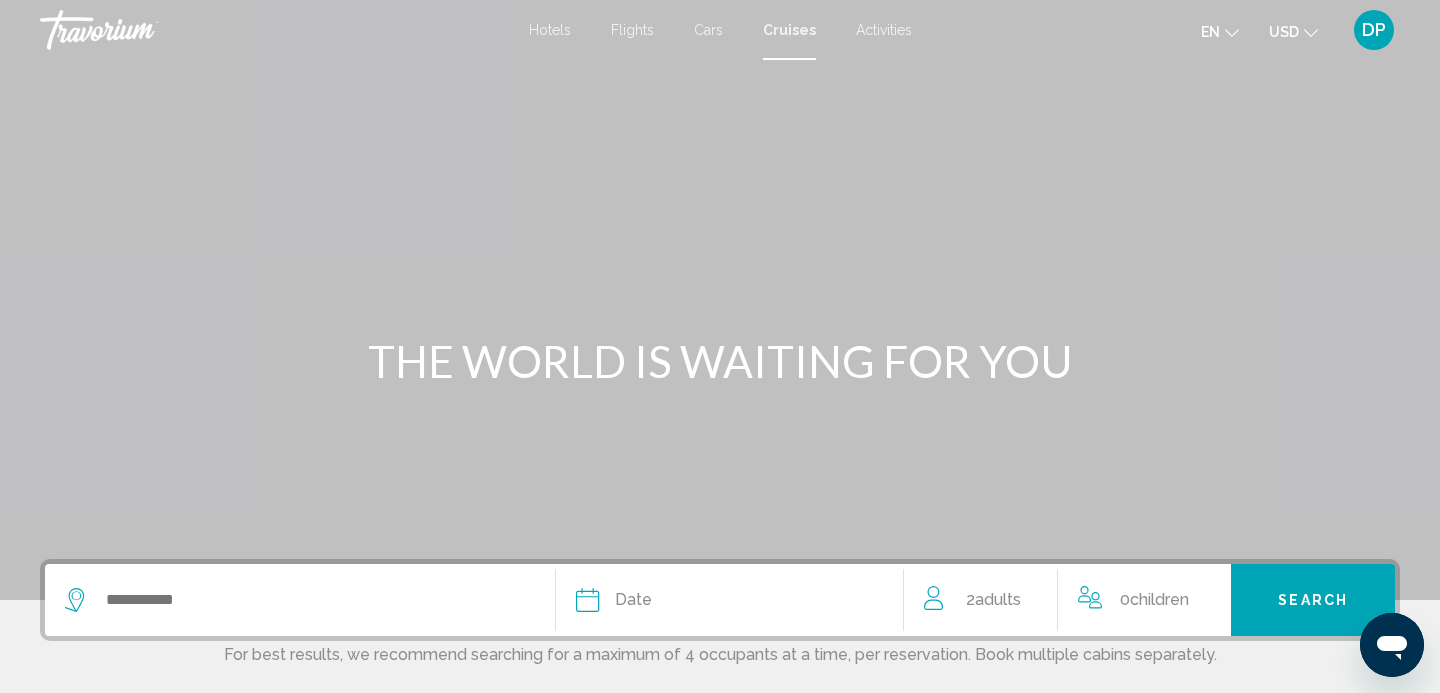 click on "Activities" at bounding box center (884, 30) 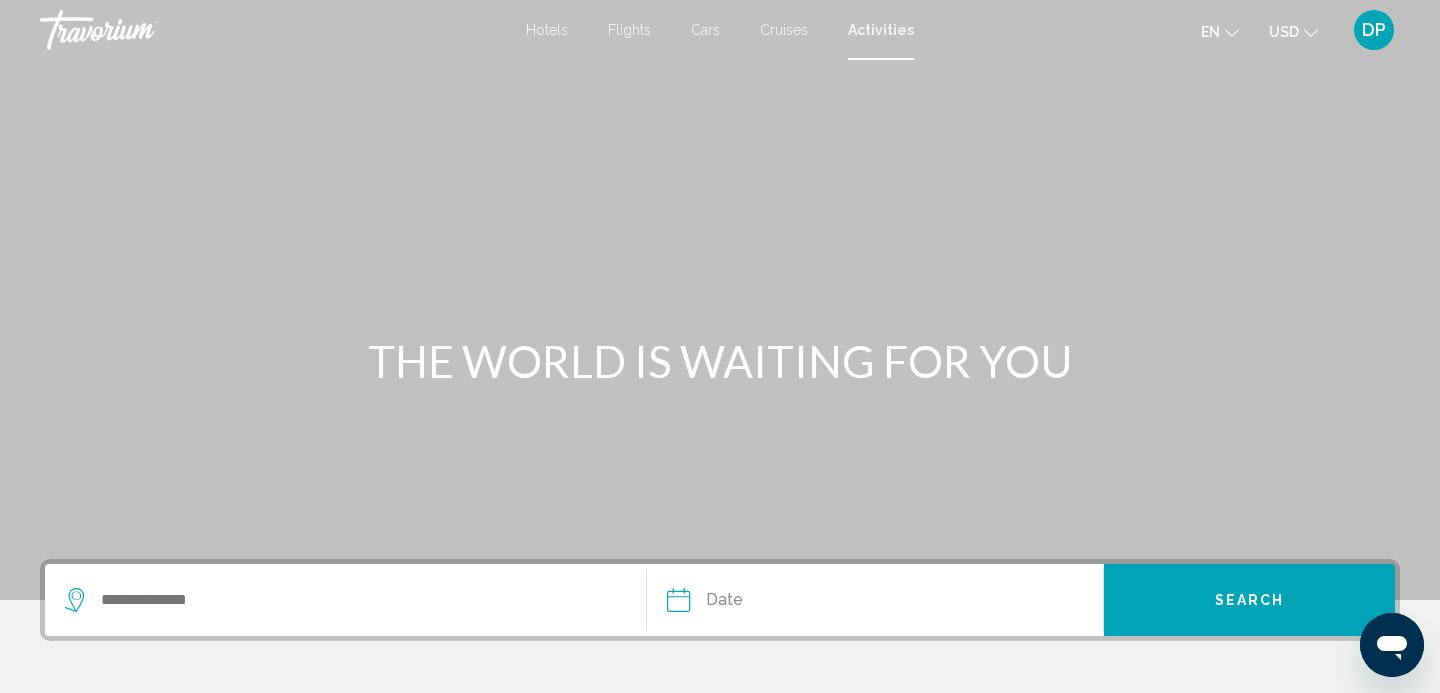 click on "Hotels" at bounding box center (547, 30) 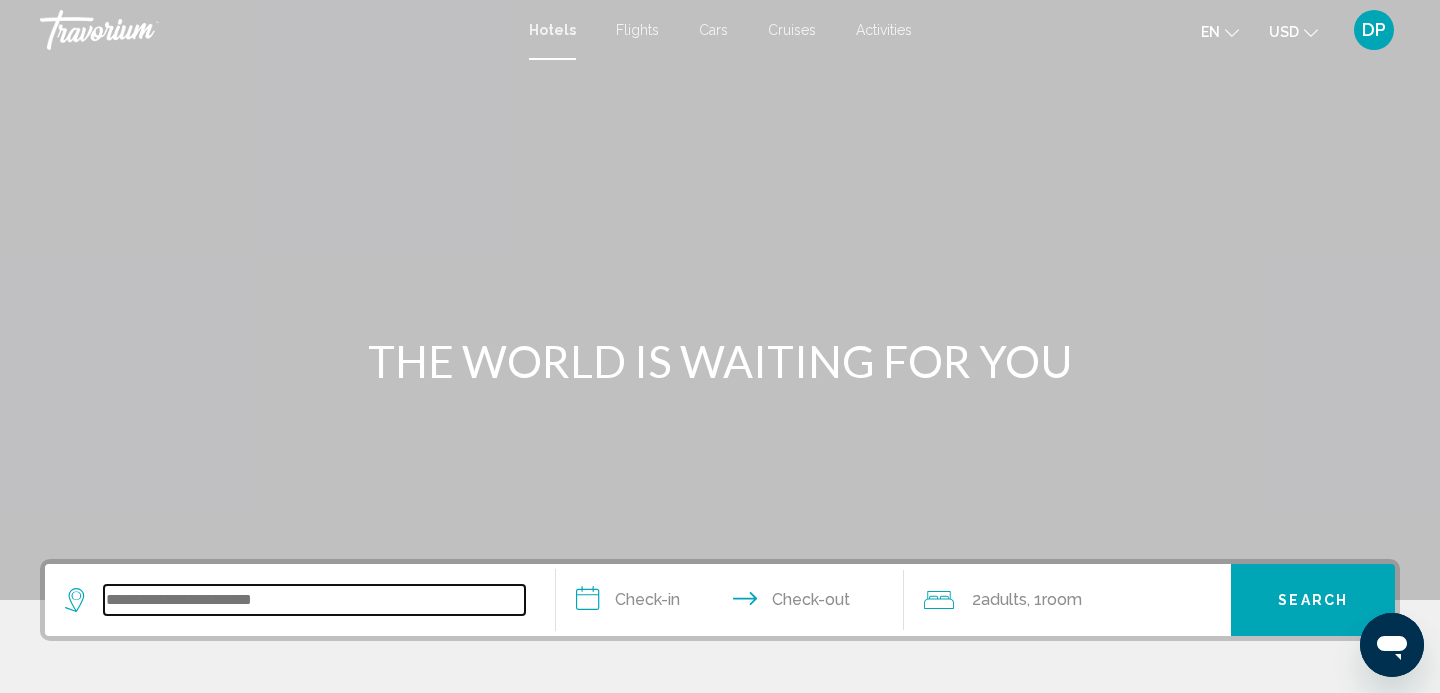 click at bounding box center [314, 600] 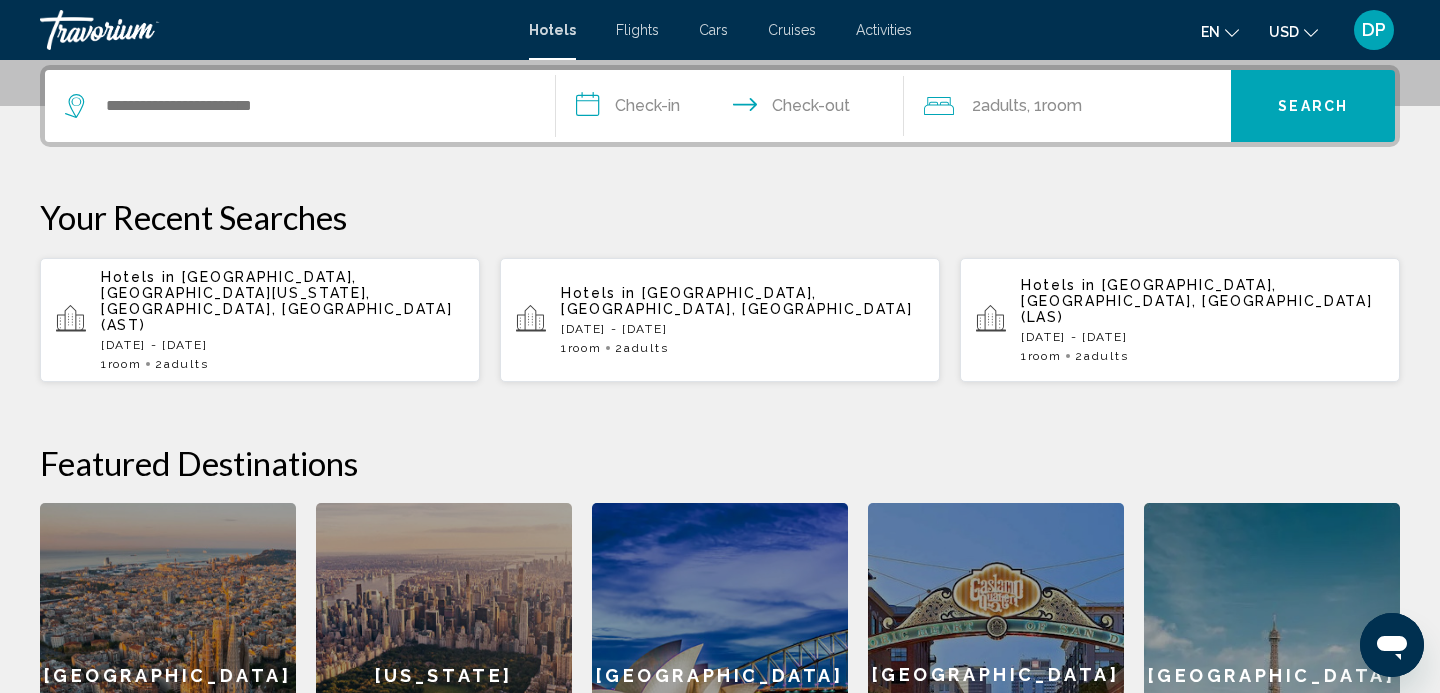 click on "1  Room rooms 2  Adult Adults" at bounding box center [1202, 356] 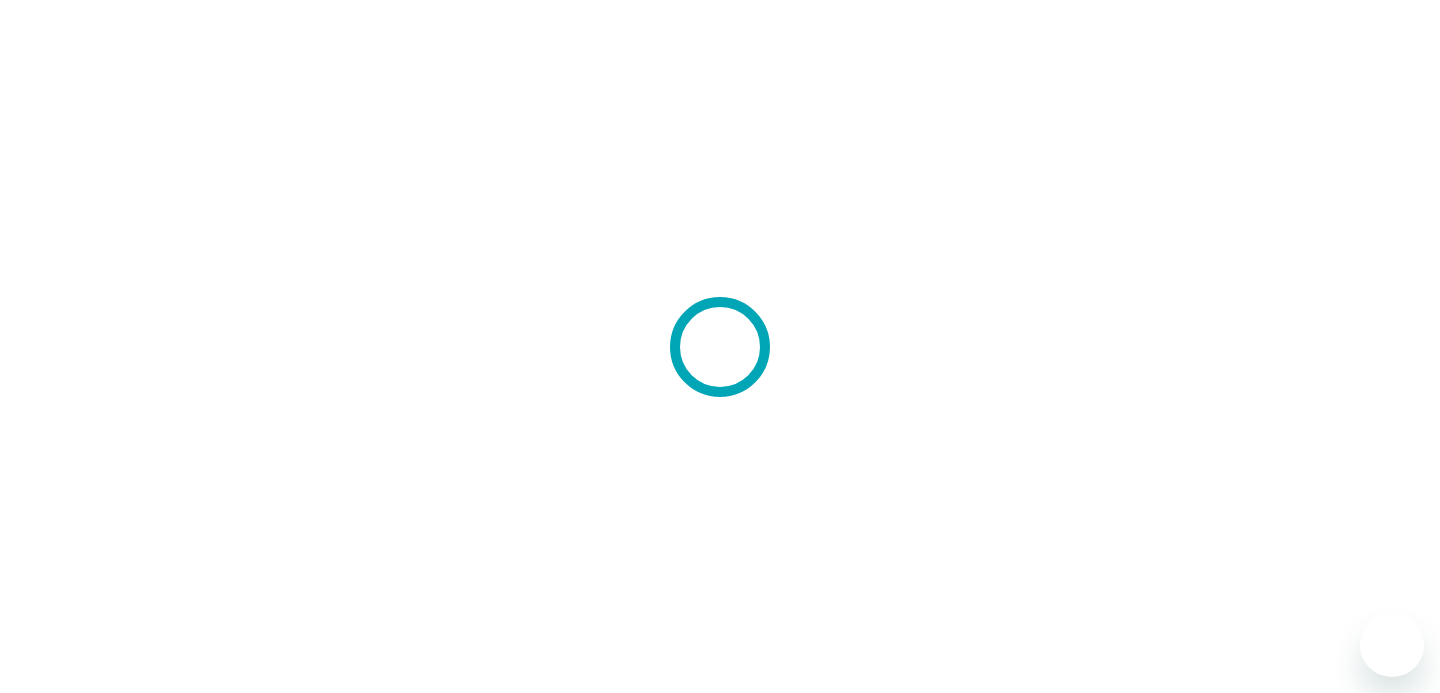 scroll, scrollTop: 0, scrollLeft: 0, axis: both 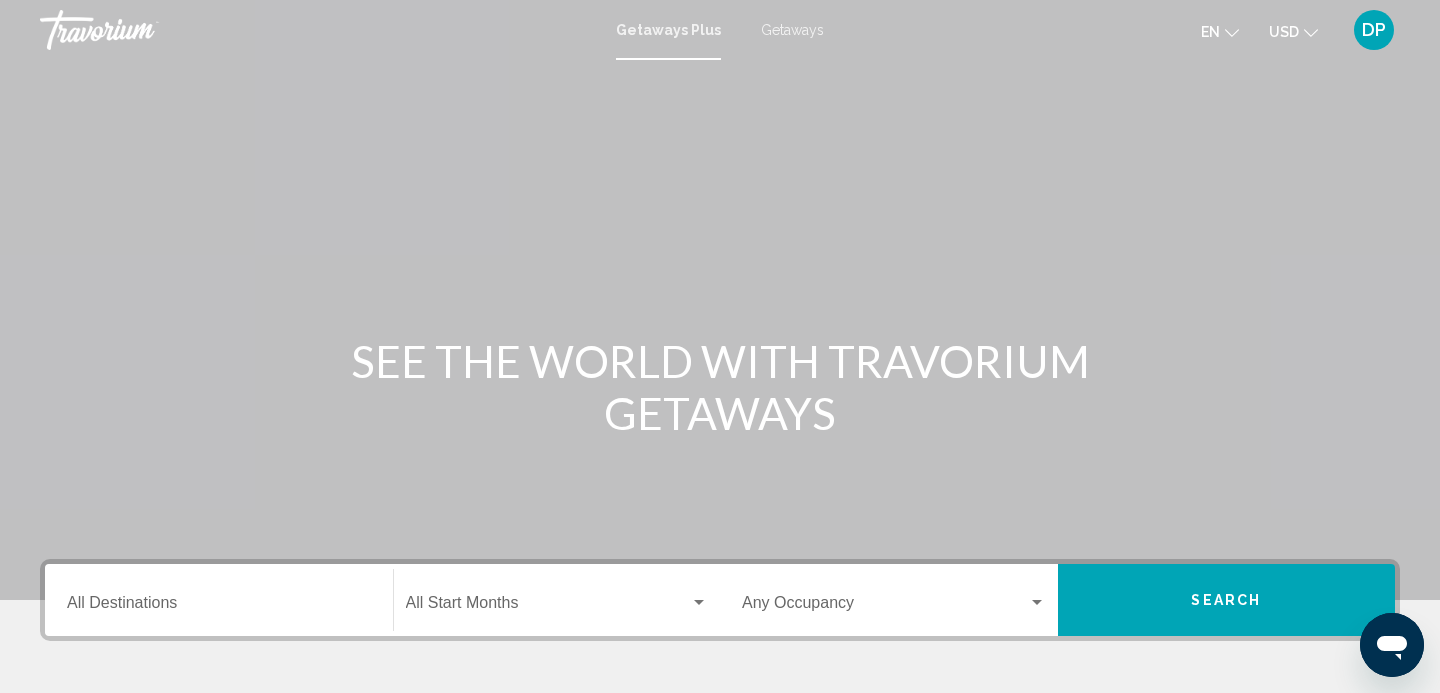 click on "Getaways" at bounding box center [792, 30] 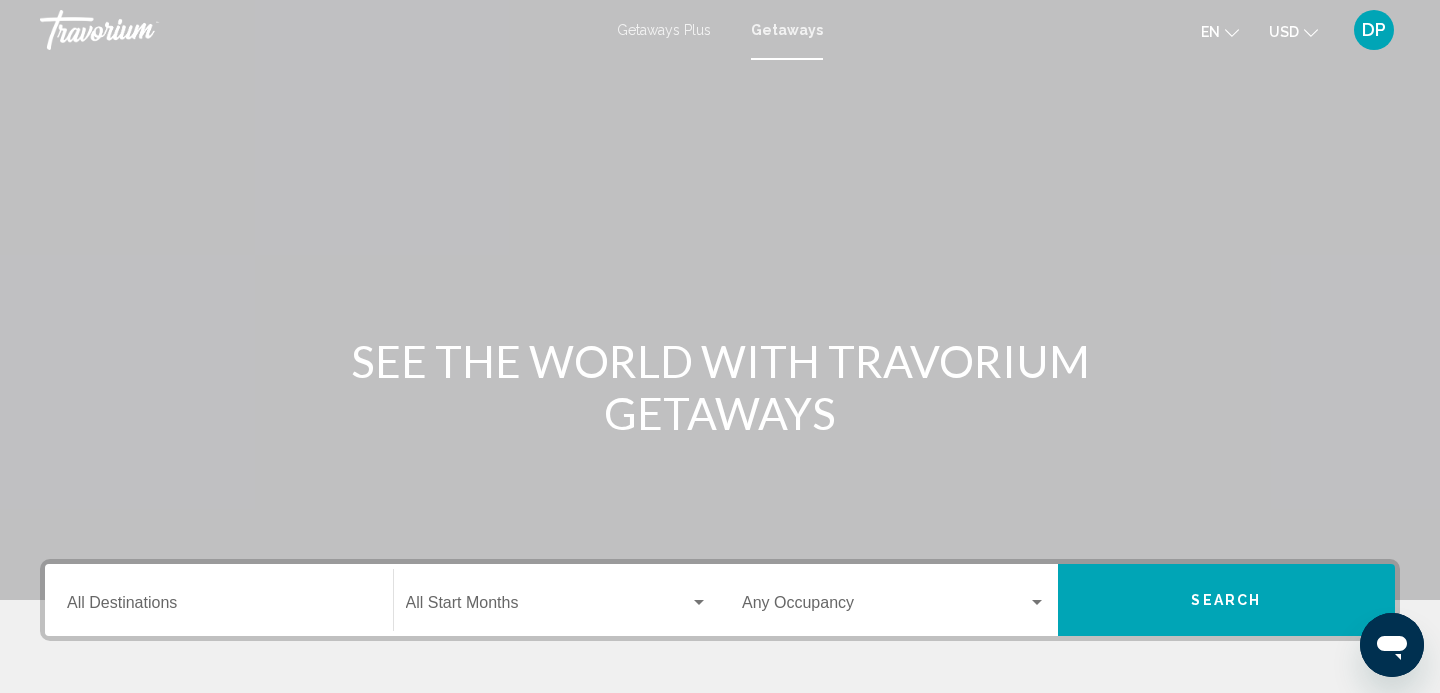 click on "Getaways Plus" at bounding box center [664, 30] 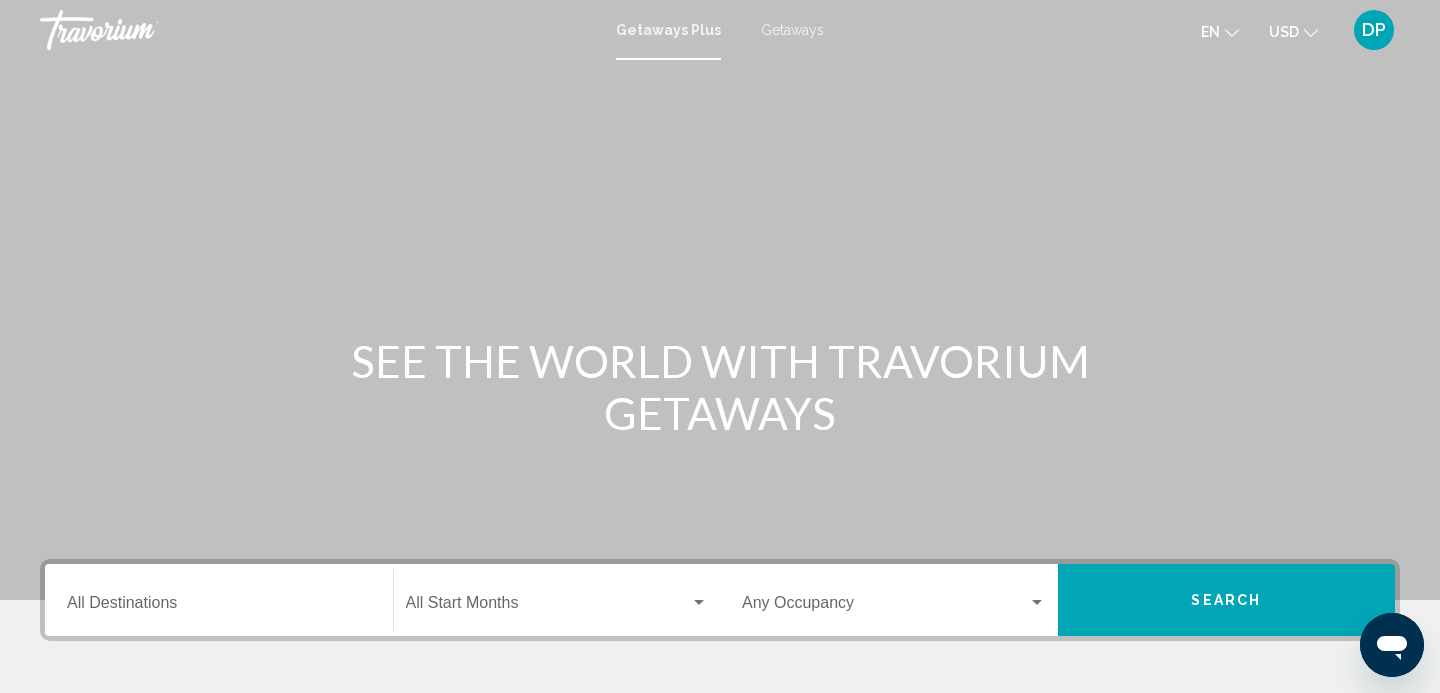 click on "Getaways" at bounding box center [792, 30] 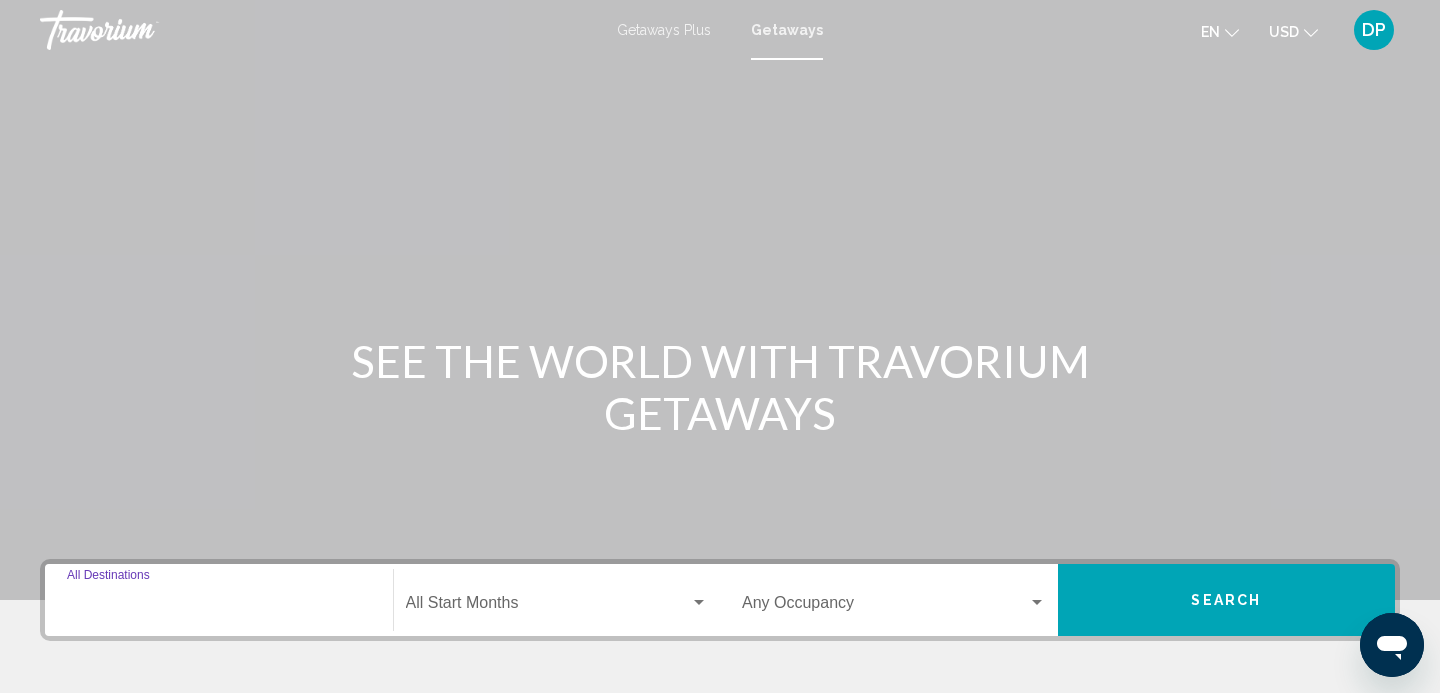 click on "Destination All Destinations" at bounding box center [219, 607] 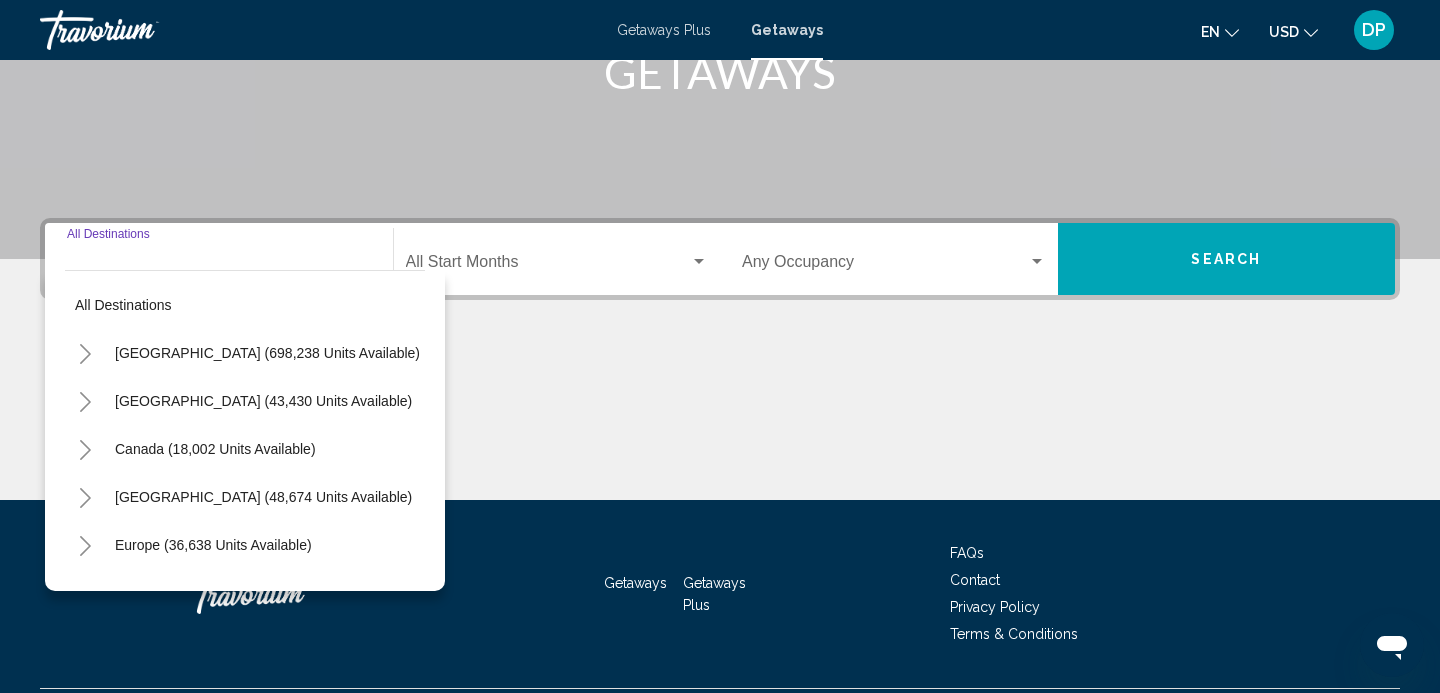 scroll, scrollTop: 393, scrollLeft: 0, axis: vertical 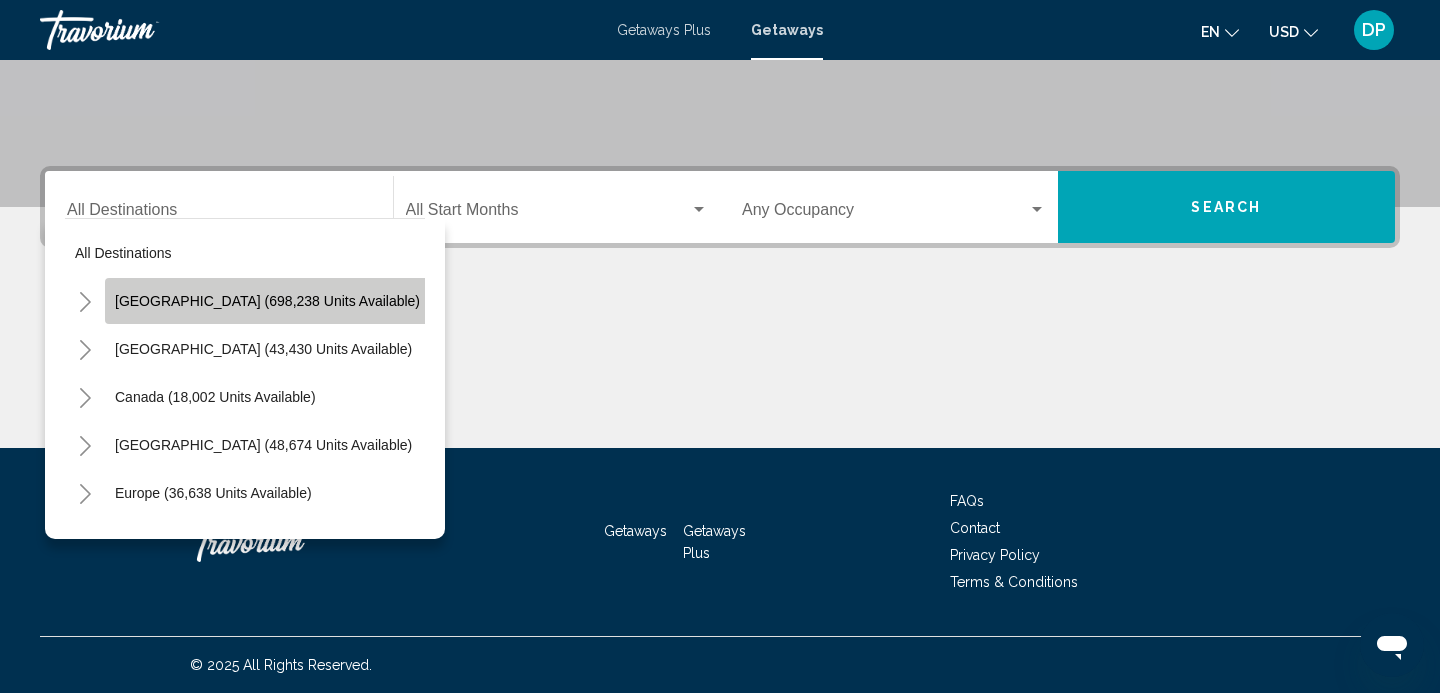 click on "United States (698,238 units available)" at bounding box center [263, 349] 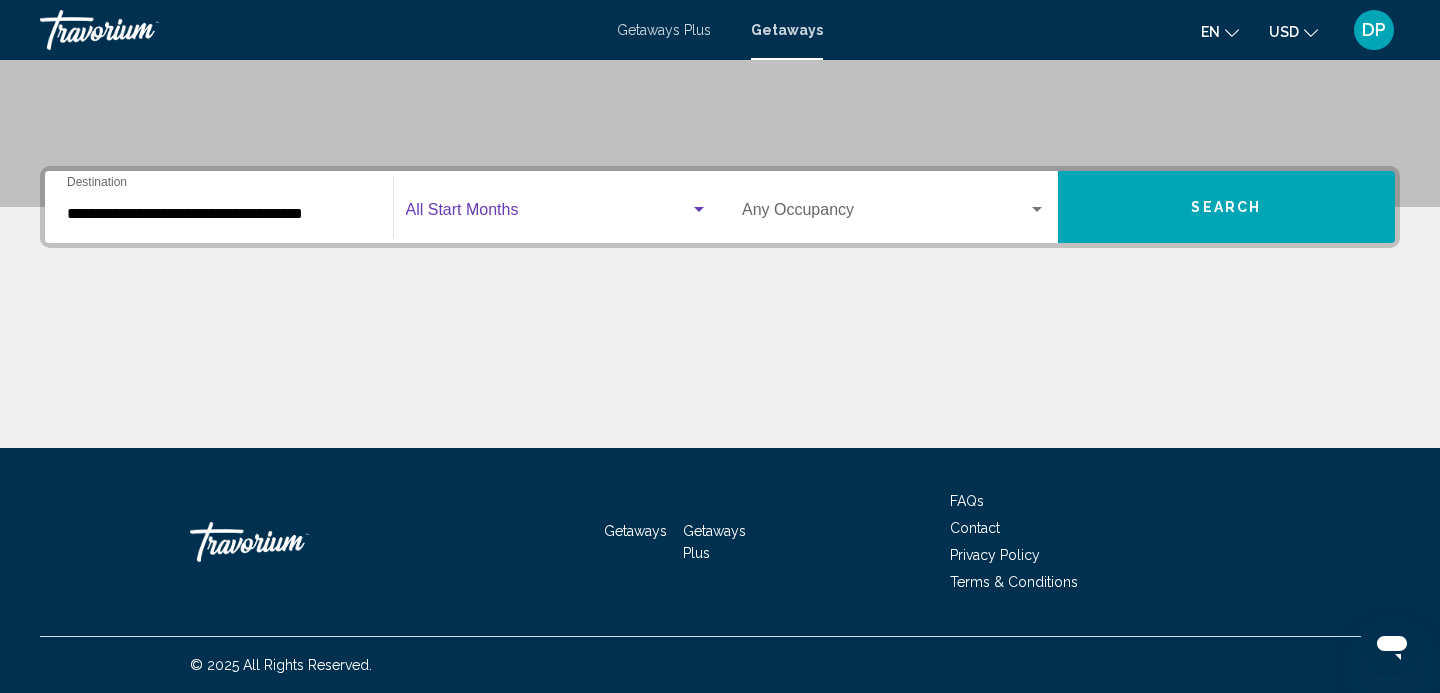 click at bounding box center (699, 209) 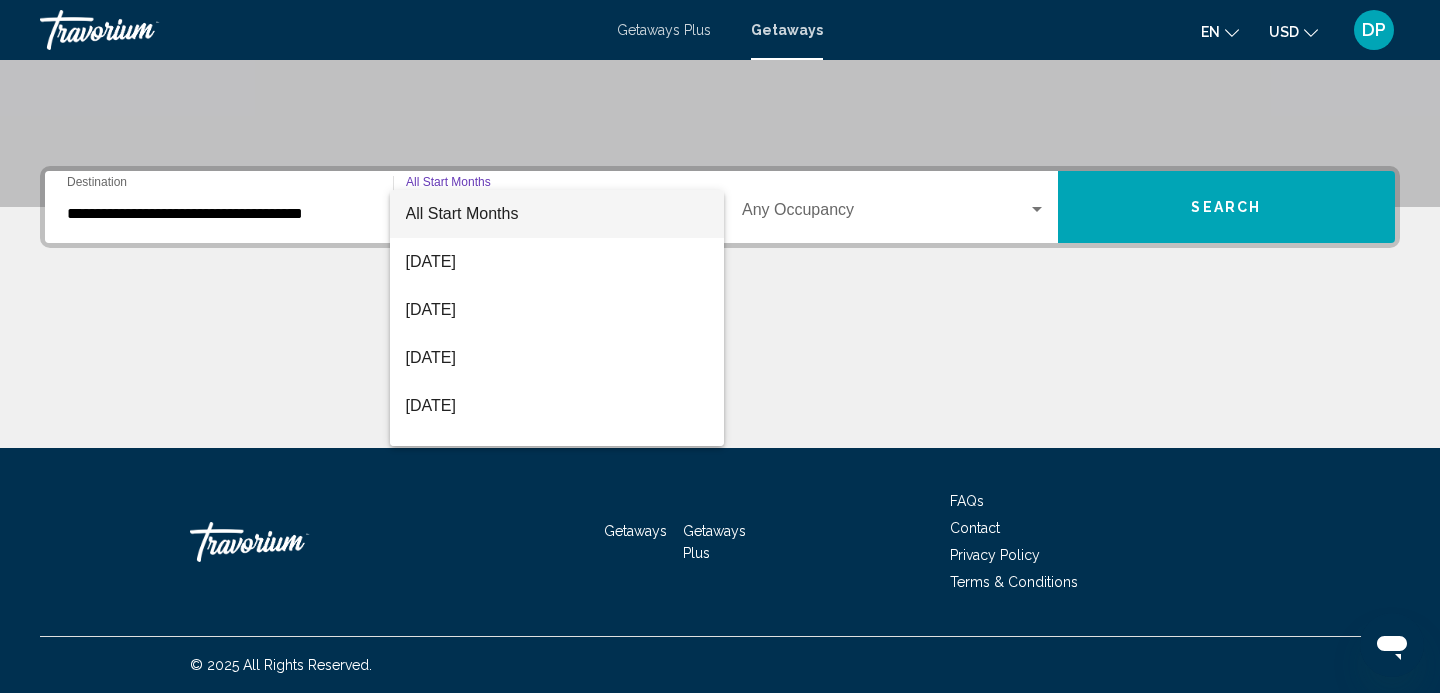 click at bounding box center (720, 346) 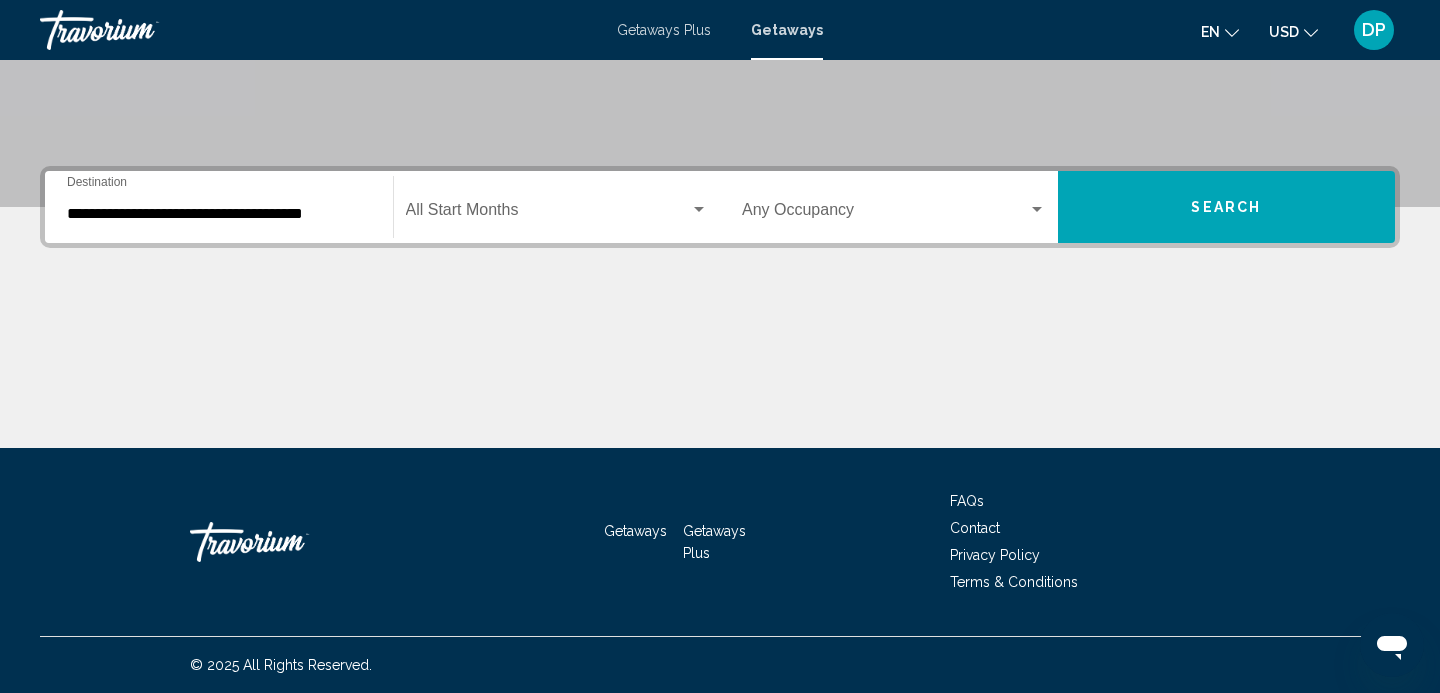 click at bounding box center [699, 210] 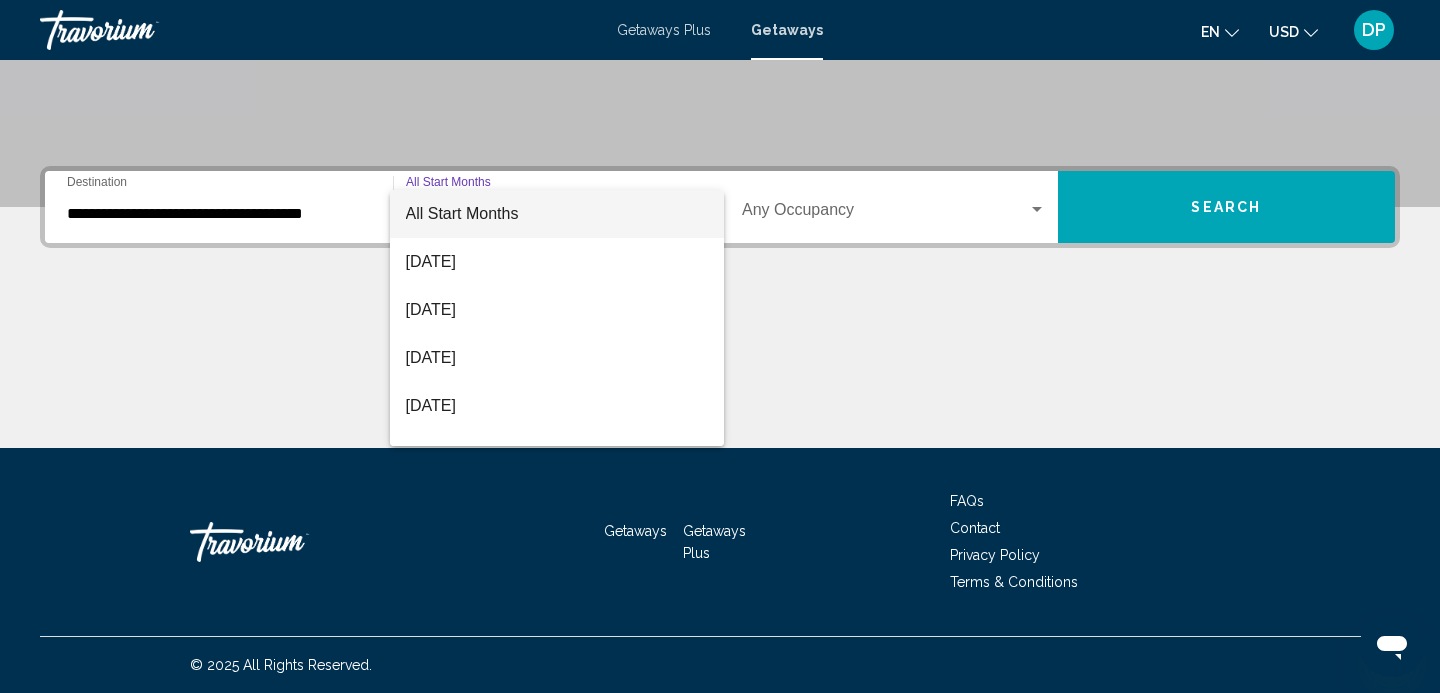 click at bounding box center (720, 346) 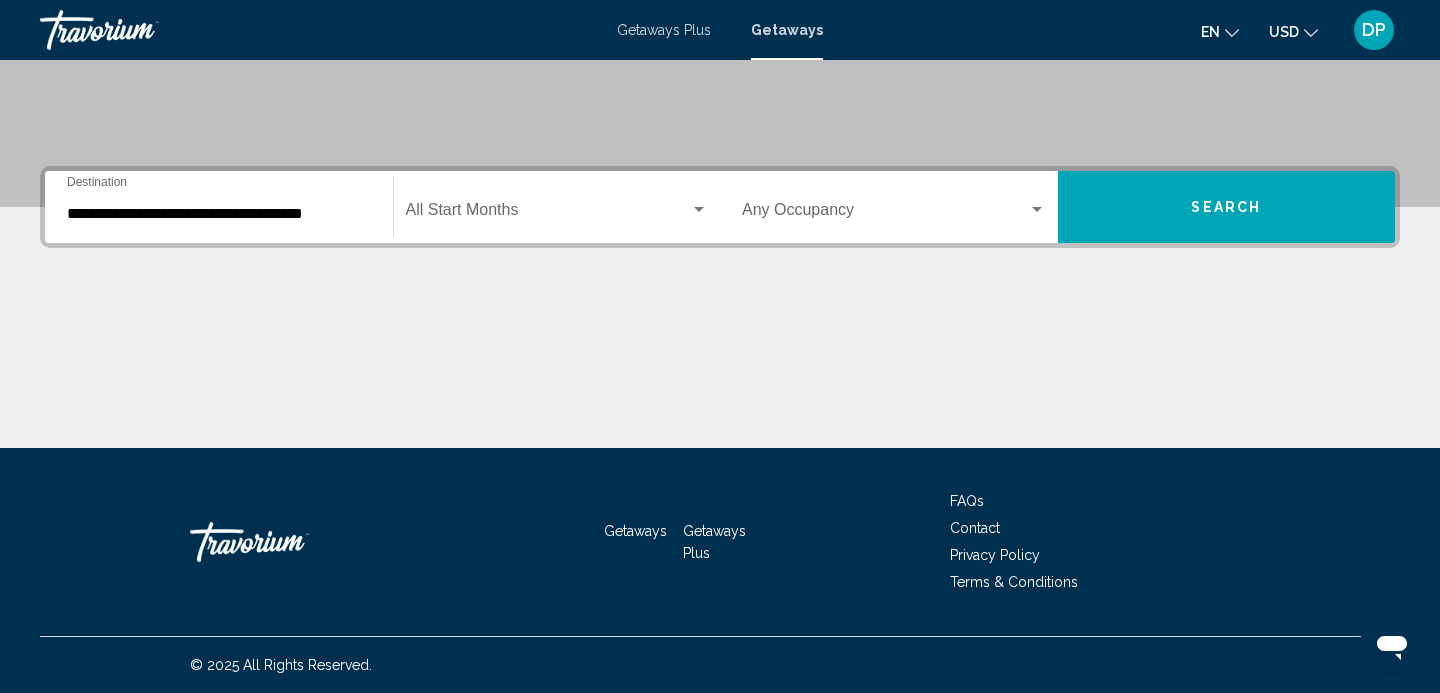 click at bounding box center (885, 214) 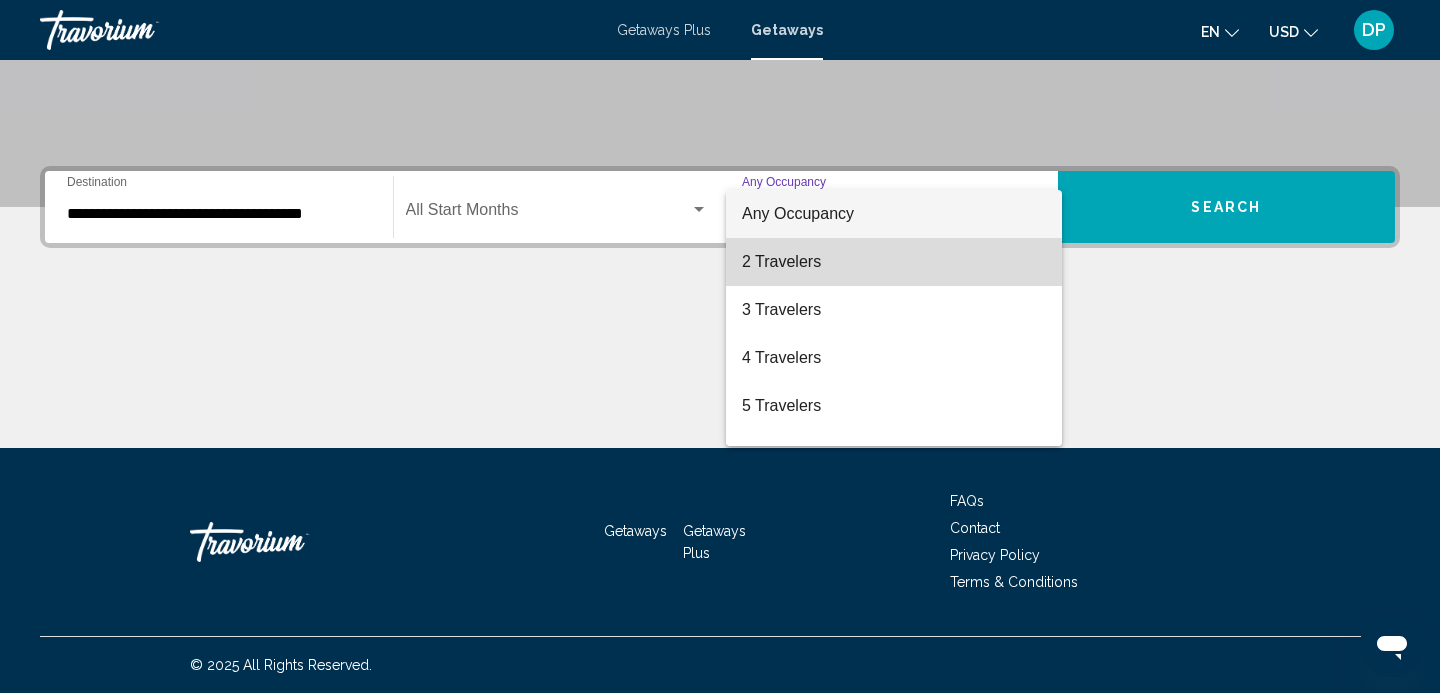 click on "2 Travelers" at bounding box center [894, 262] 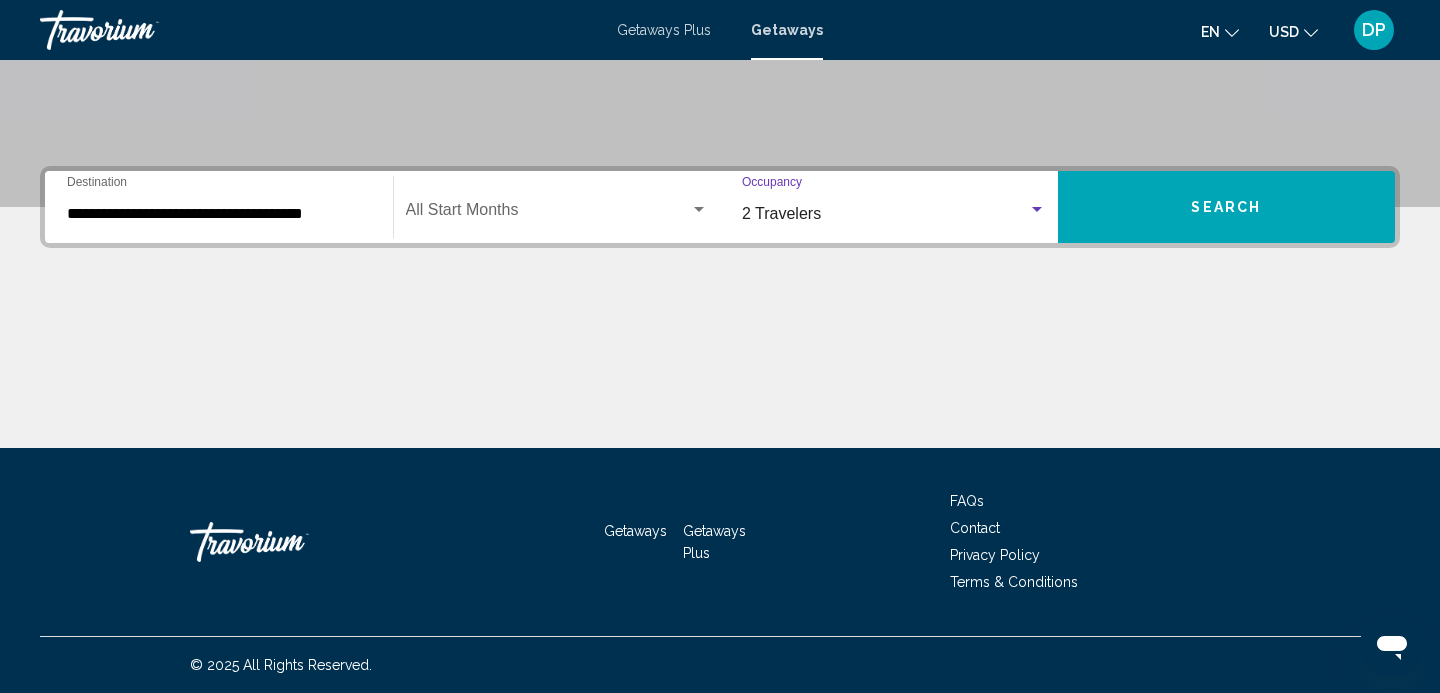 click on "Search" at bounding box center [1226, 208] 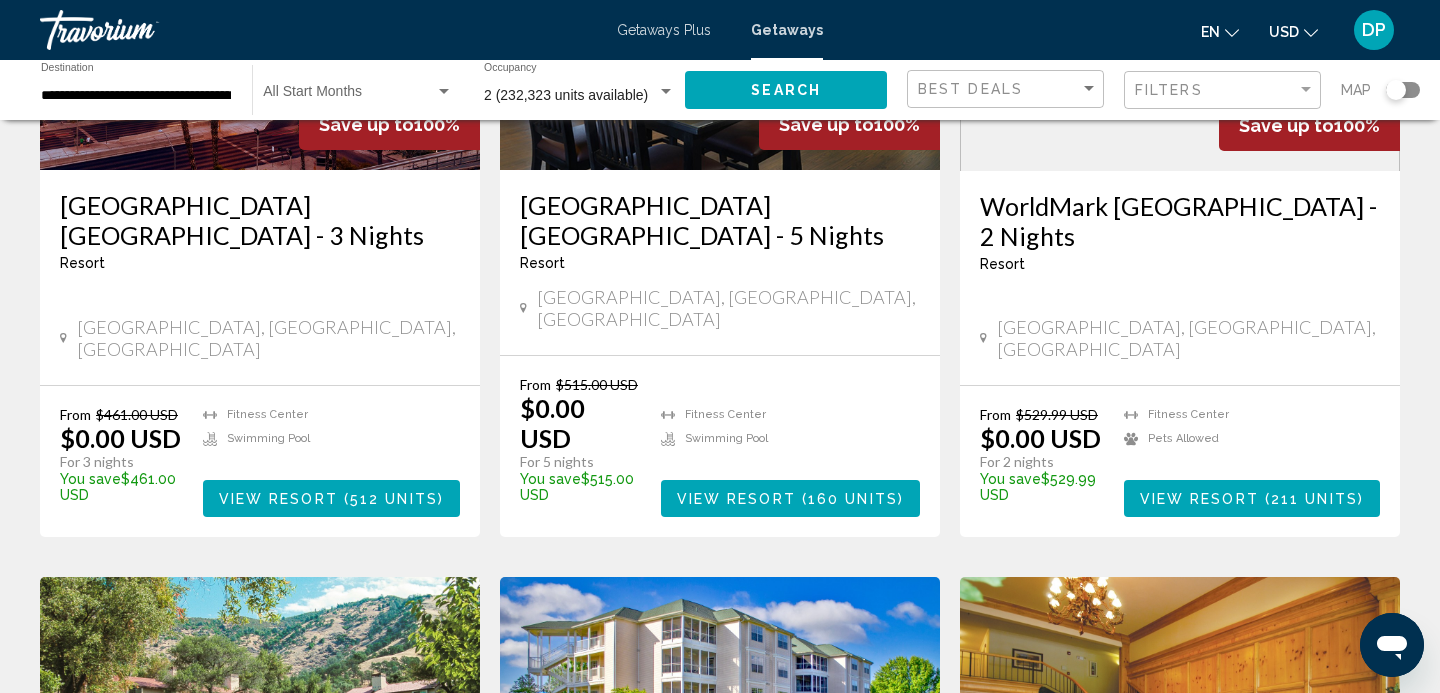 scroll, scrollTop: 364, scrollLeft: 0, axis: vertical 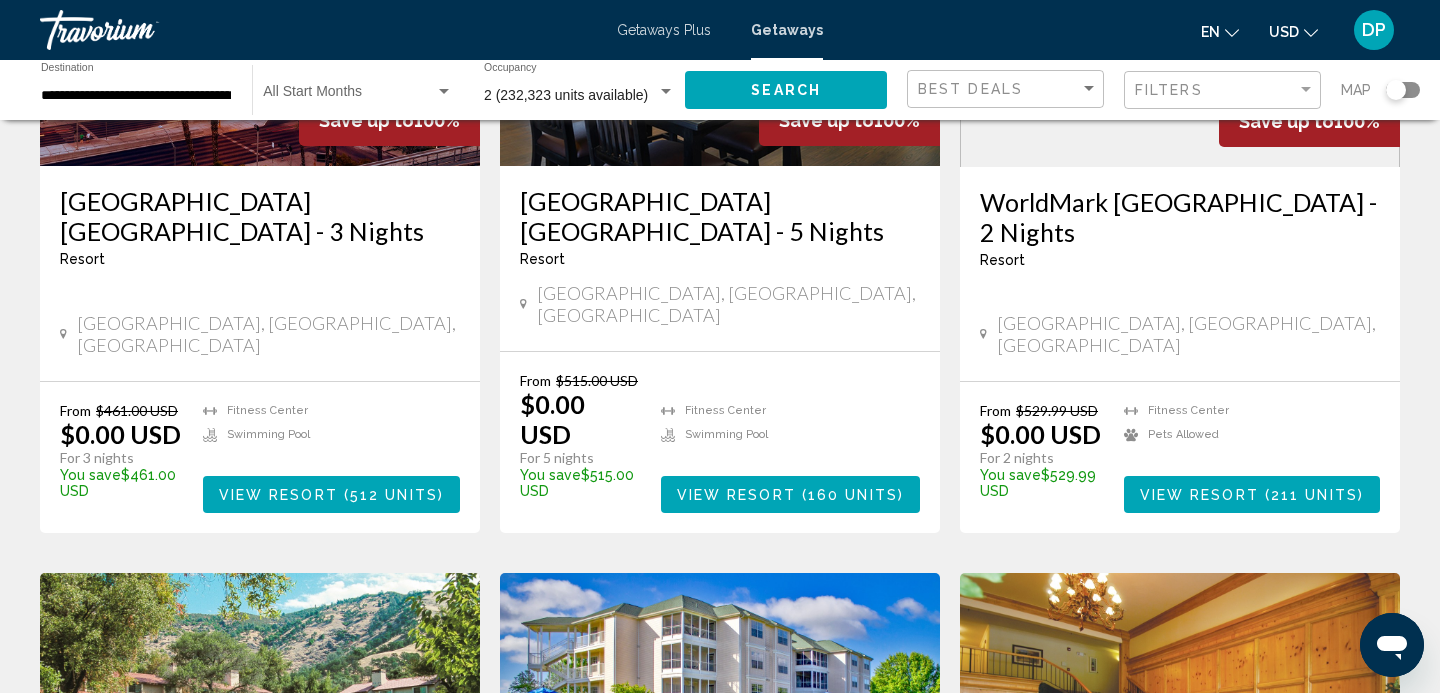 click 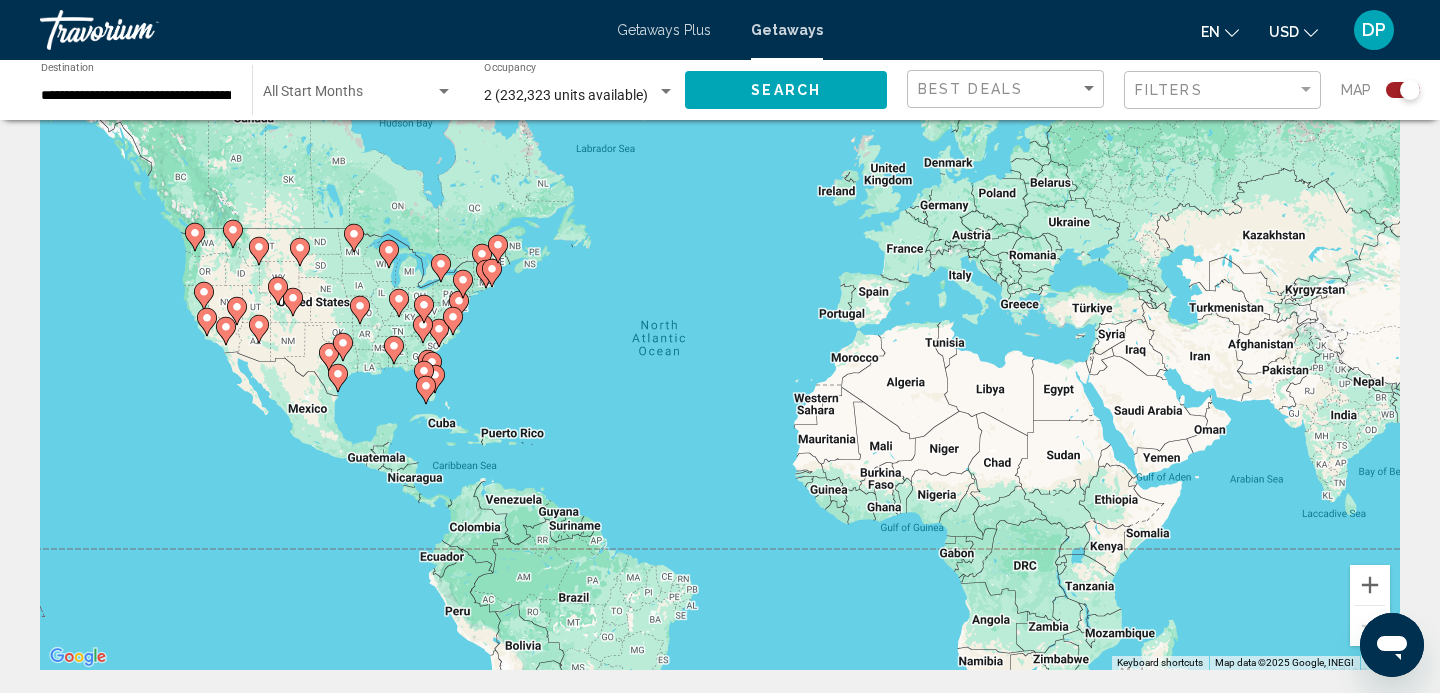scroll, scrollTop: 63, scrollLeft: 0, axis: vertical 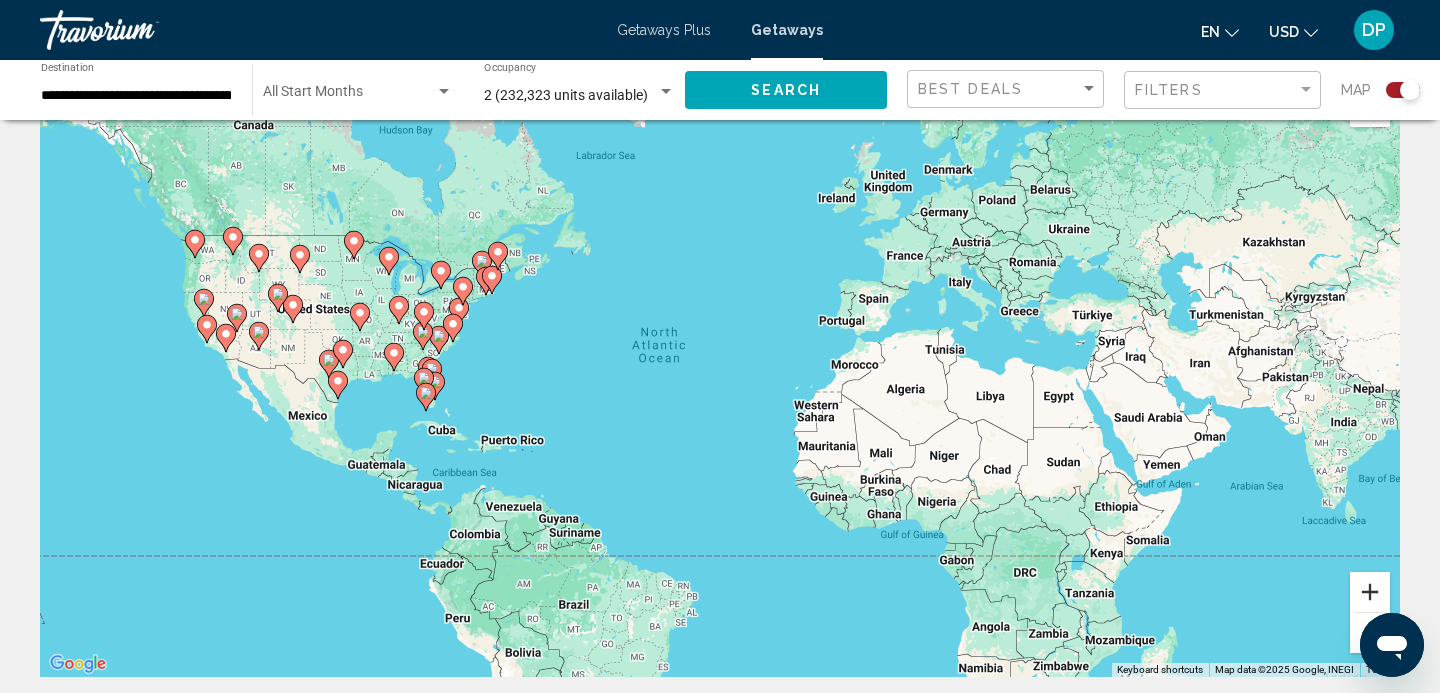 click at bounding box center (1370, 592) 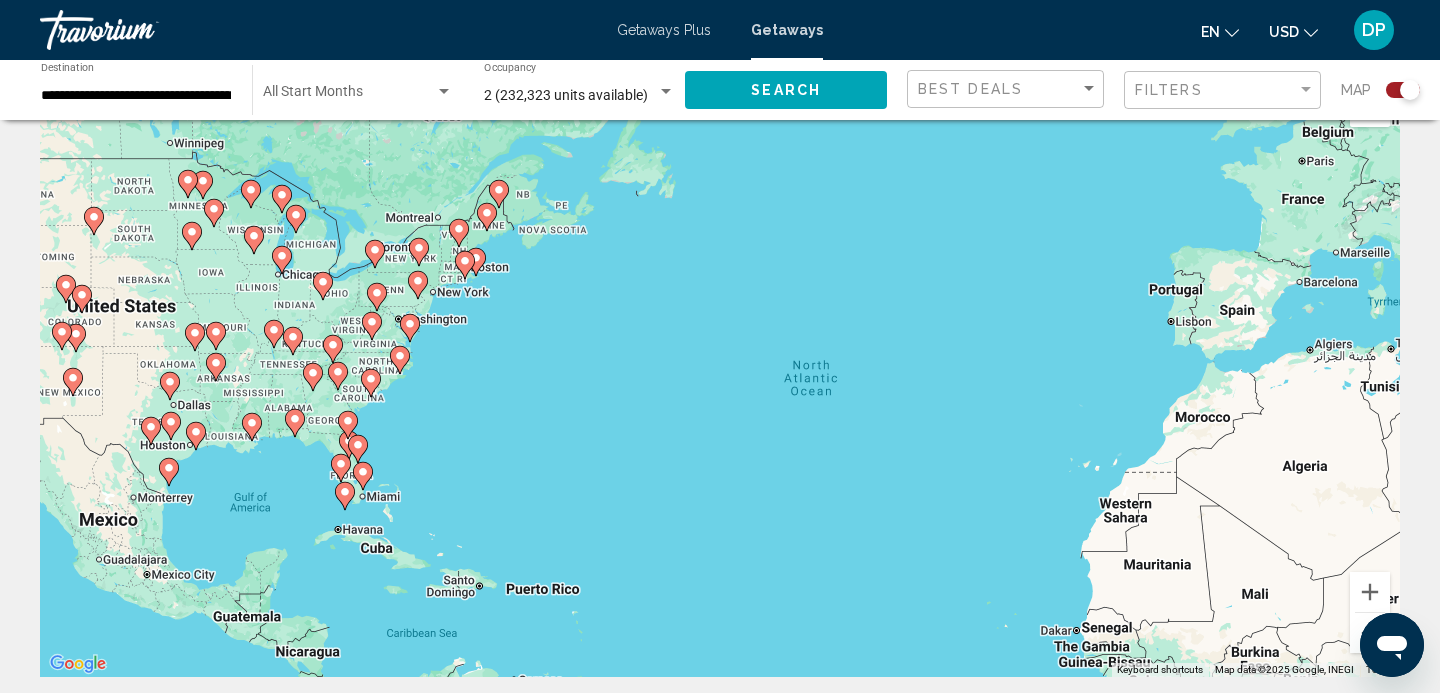 drag, startPoint x: 293, startPoint y: 283, endPoint x: 649, endPoint y: 350, distance: 362.2499 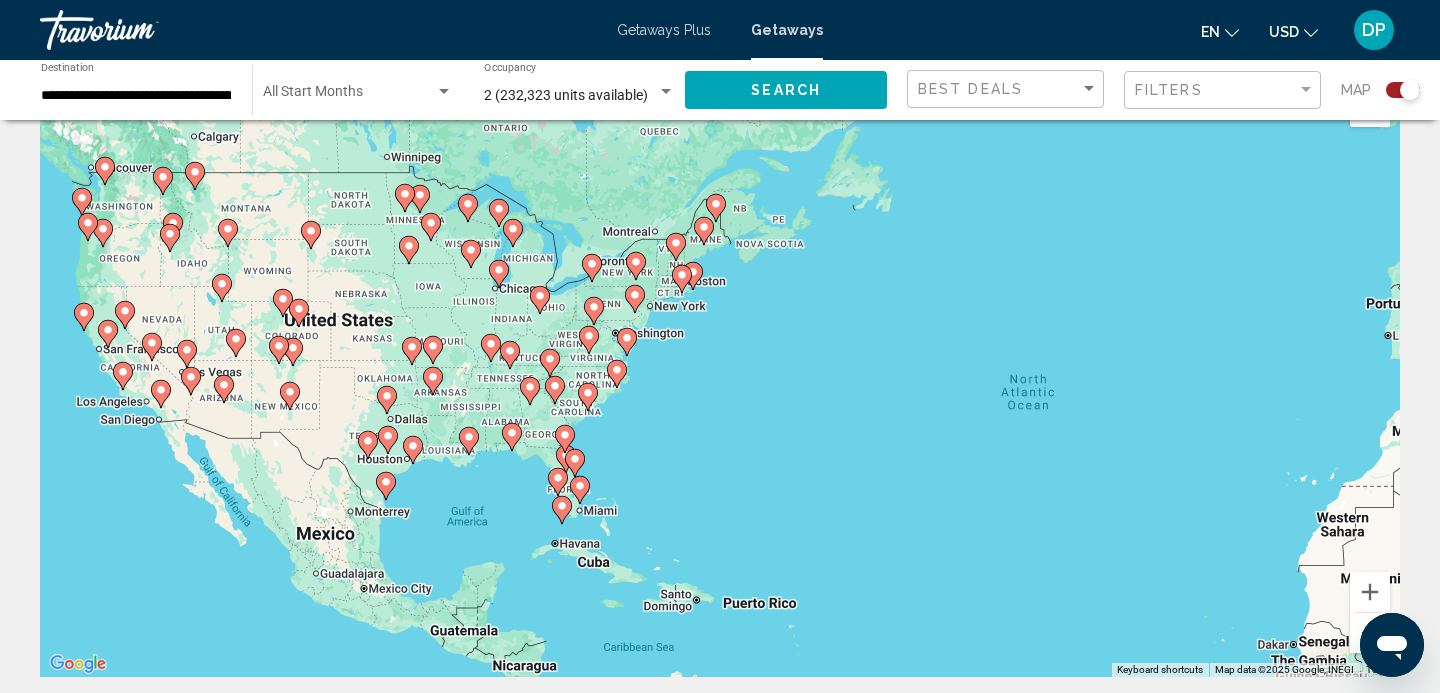 drag, startPoint x: 466, startPoint y: 309, endPoint x: 472, endPoint y: 328, distance: 19.924858 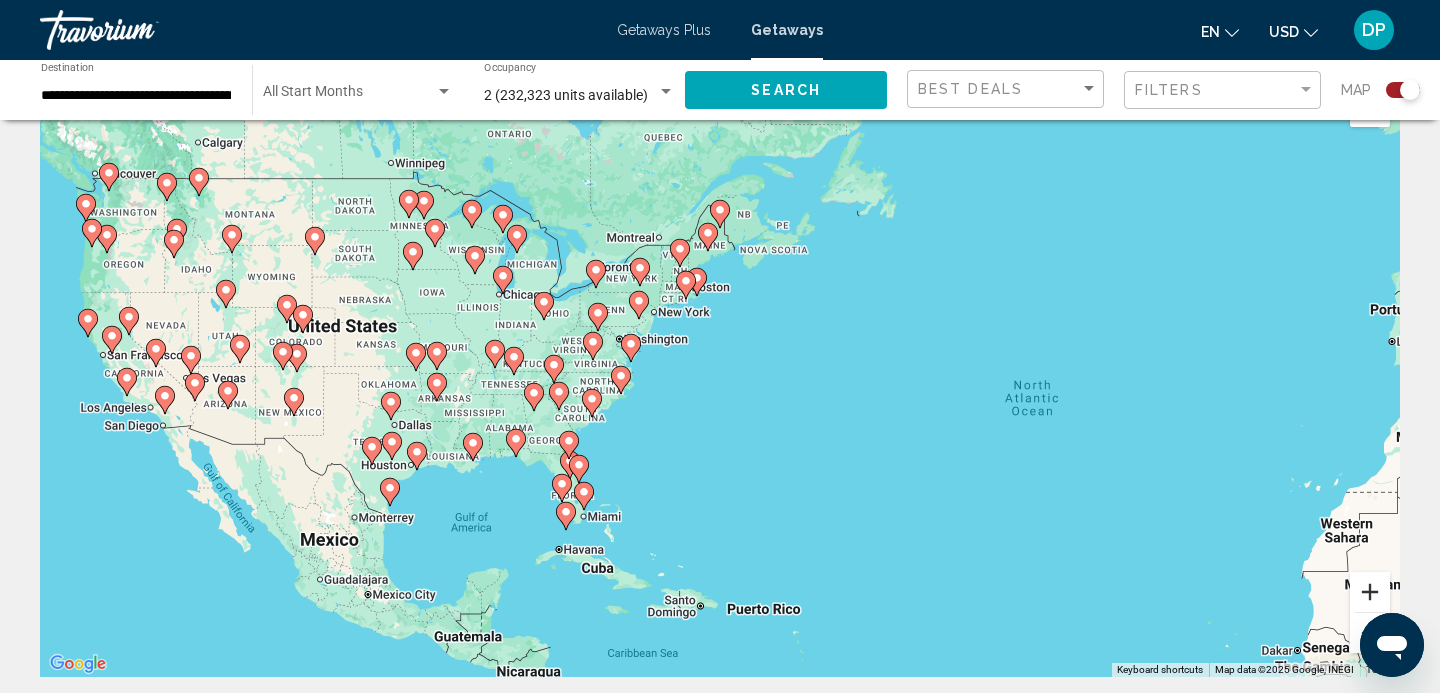 click at bounding box center [1370, 592] 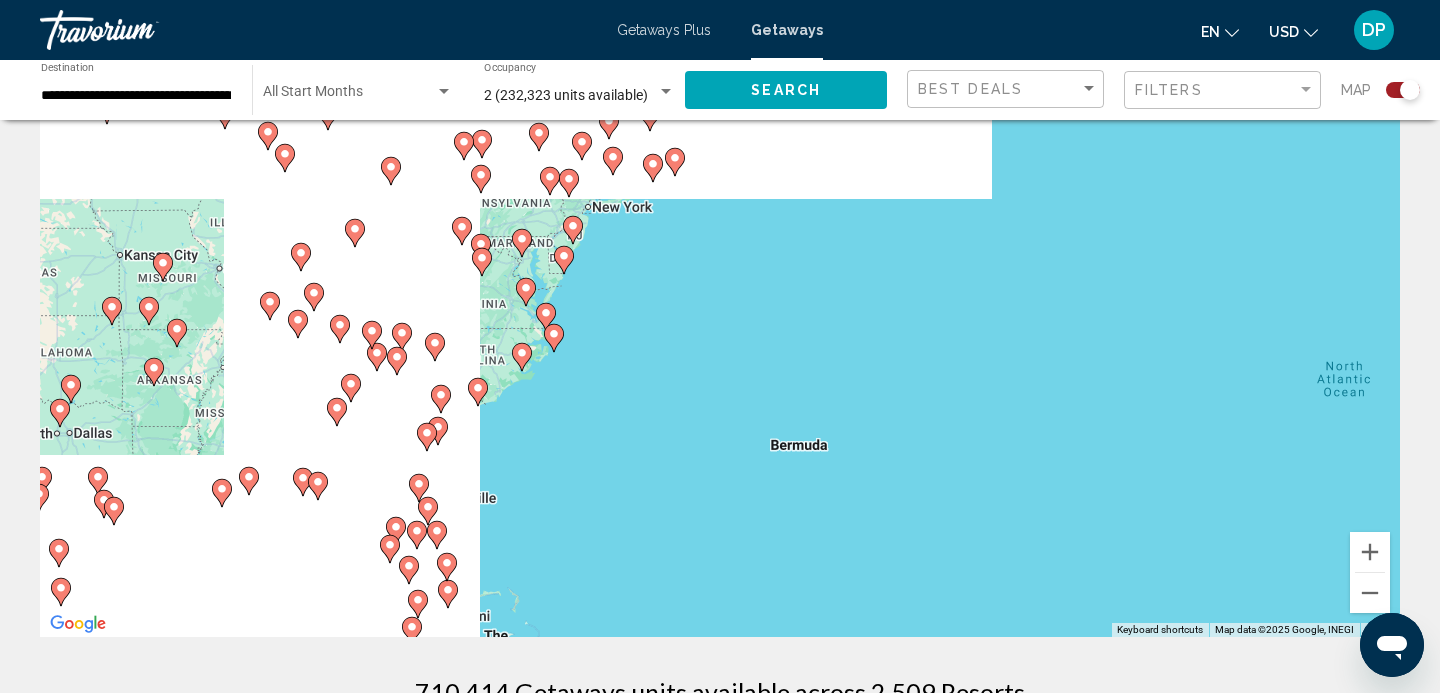 scroll, scrollTop: 114, scrollLeft: 0, axis: vertical 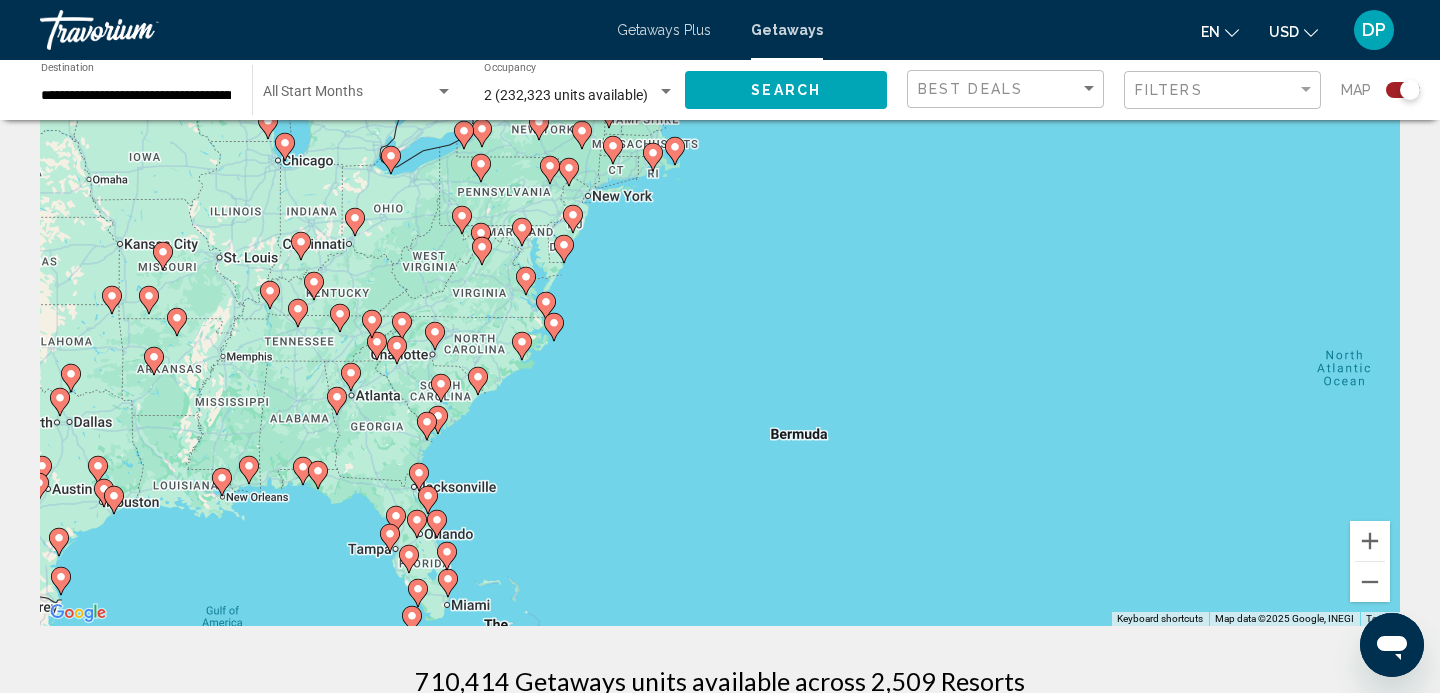 click 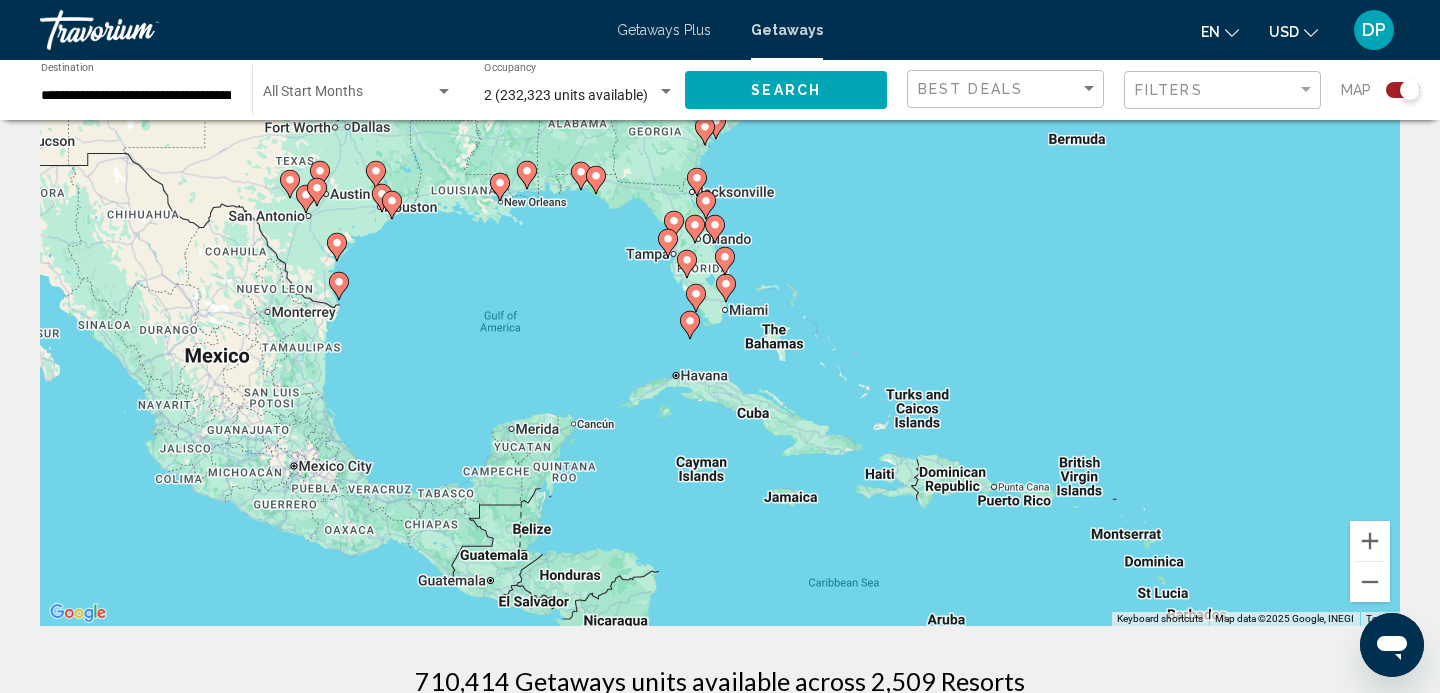 click 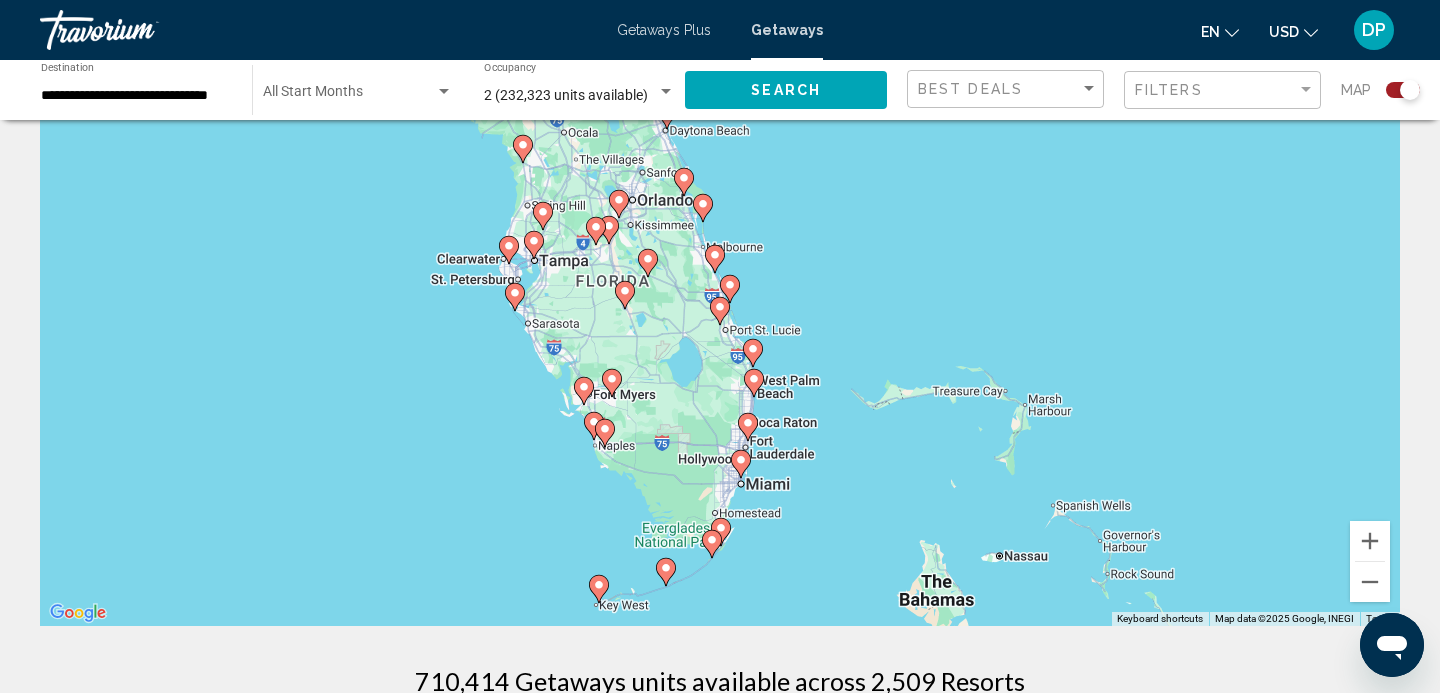 click 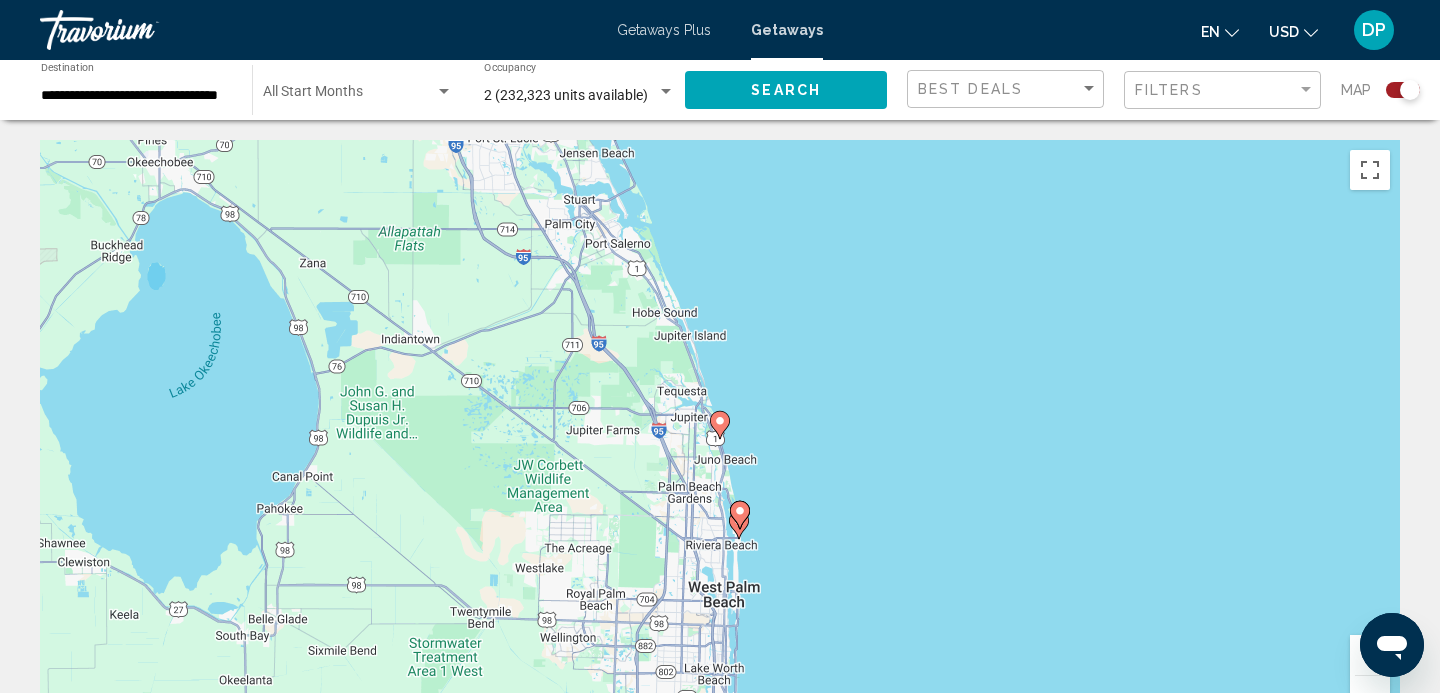 scroll, scrollTop: 0, scrollLeft: 0, axis: both 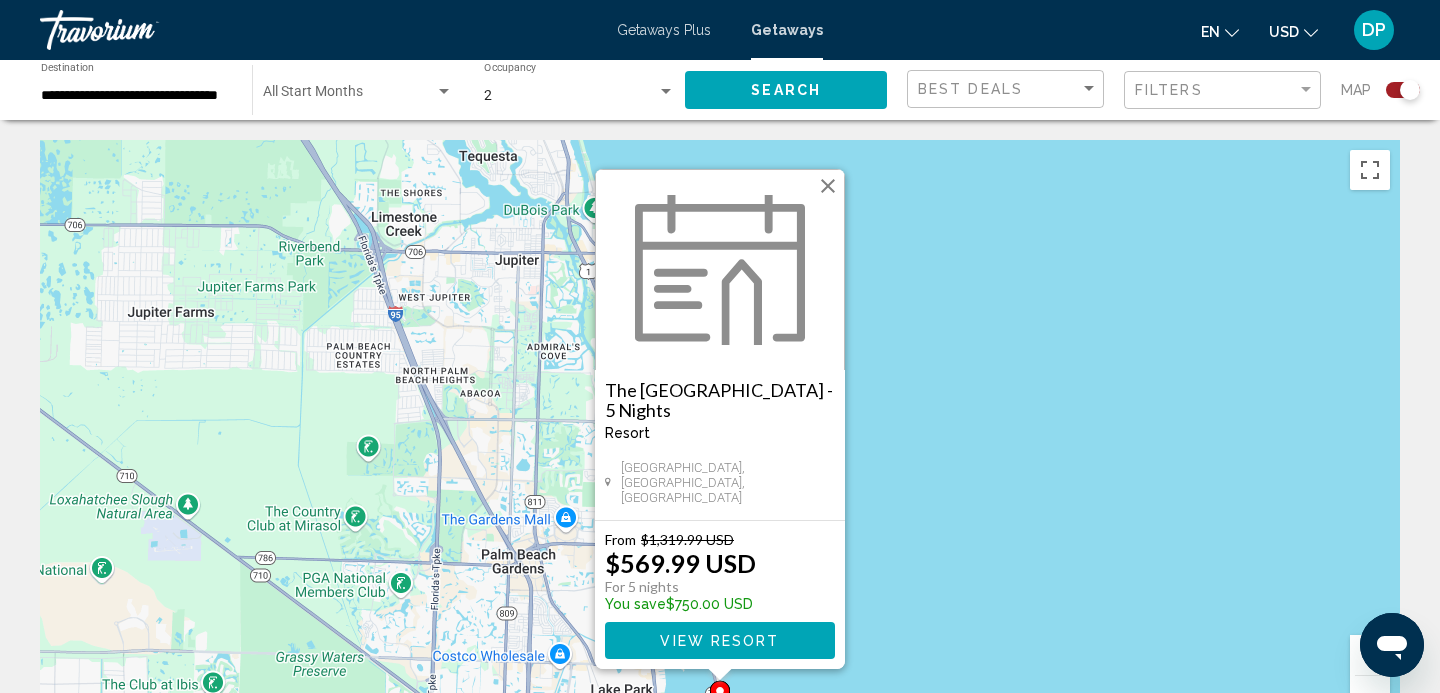 click at bounding box center (828, 186) 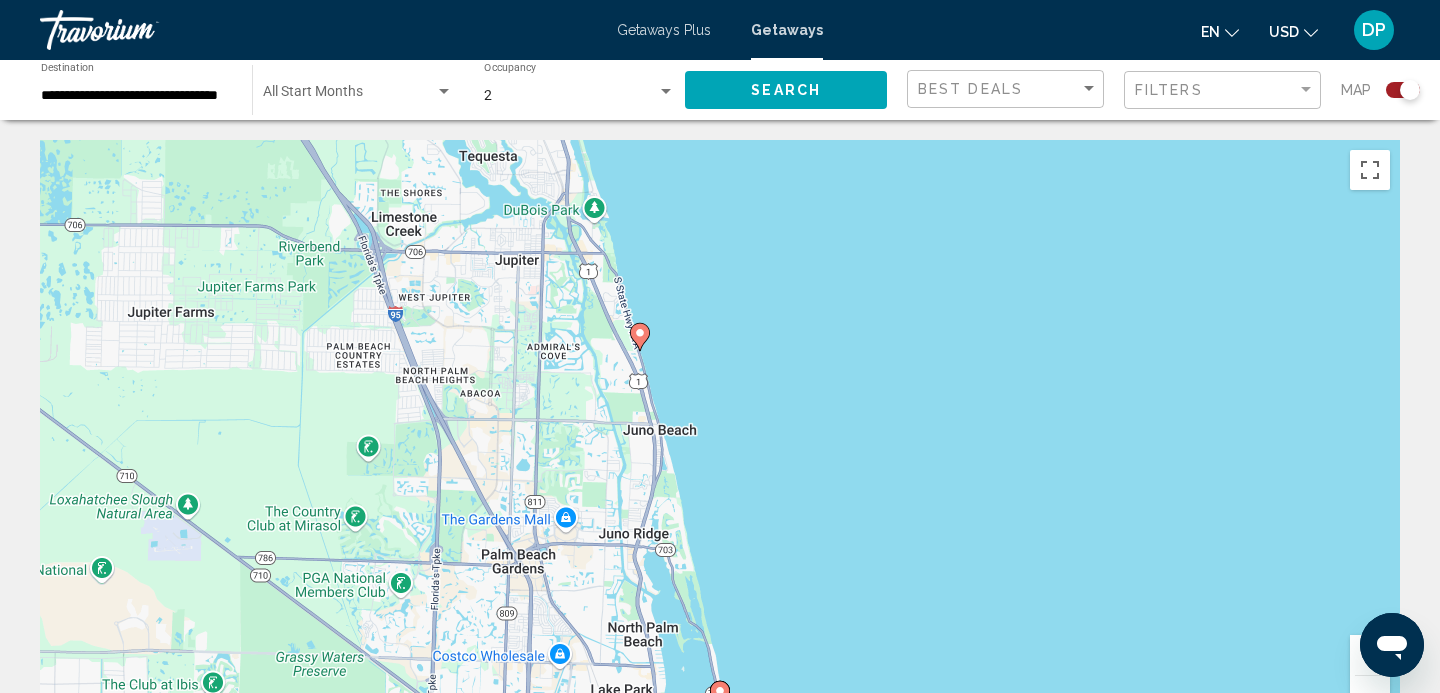 click 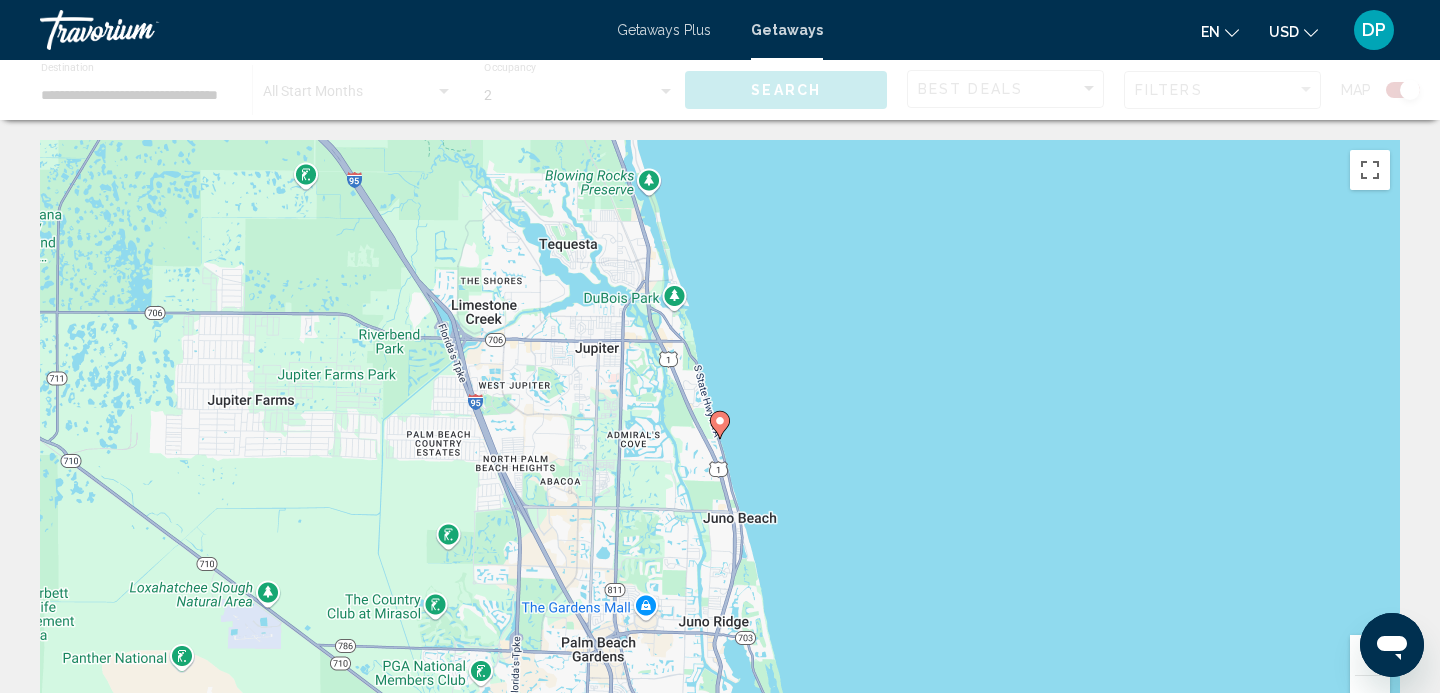 click at bounding box center (720, 425) 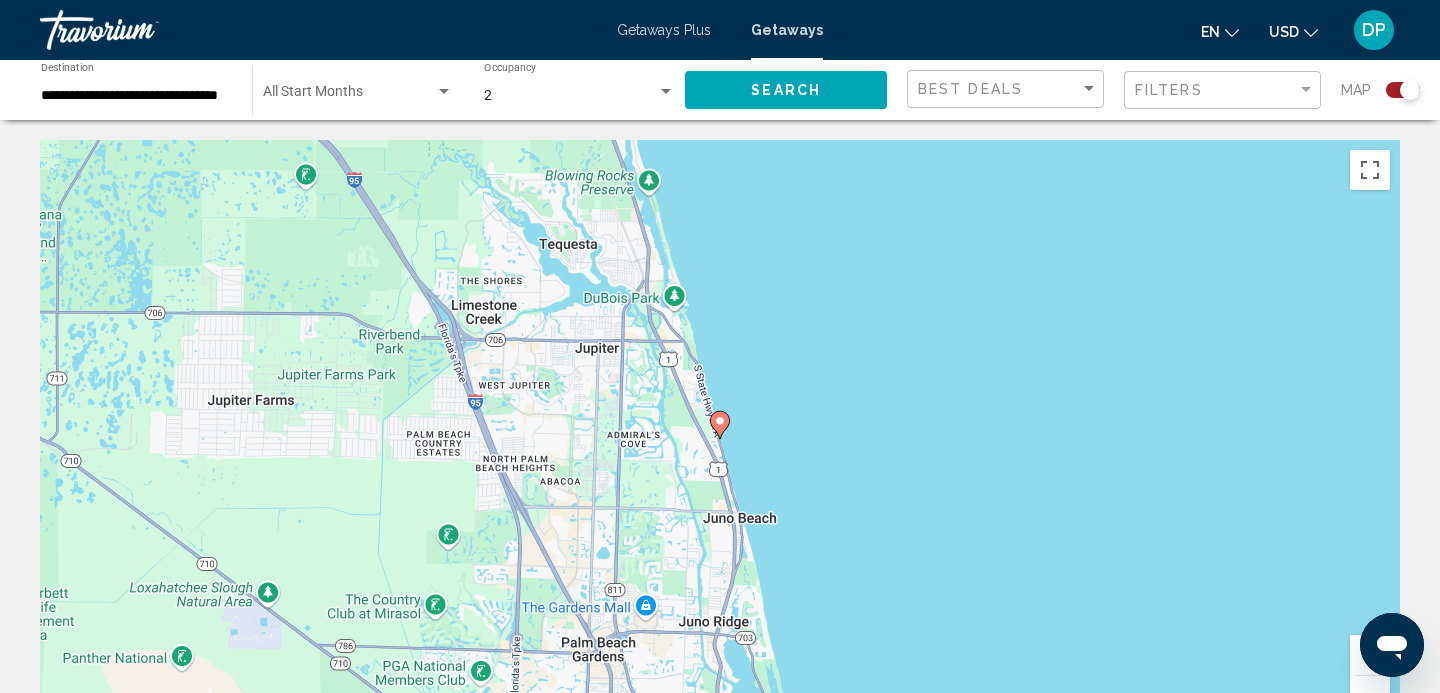 click 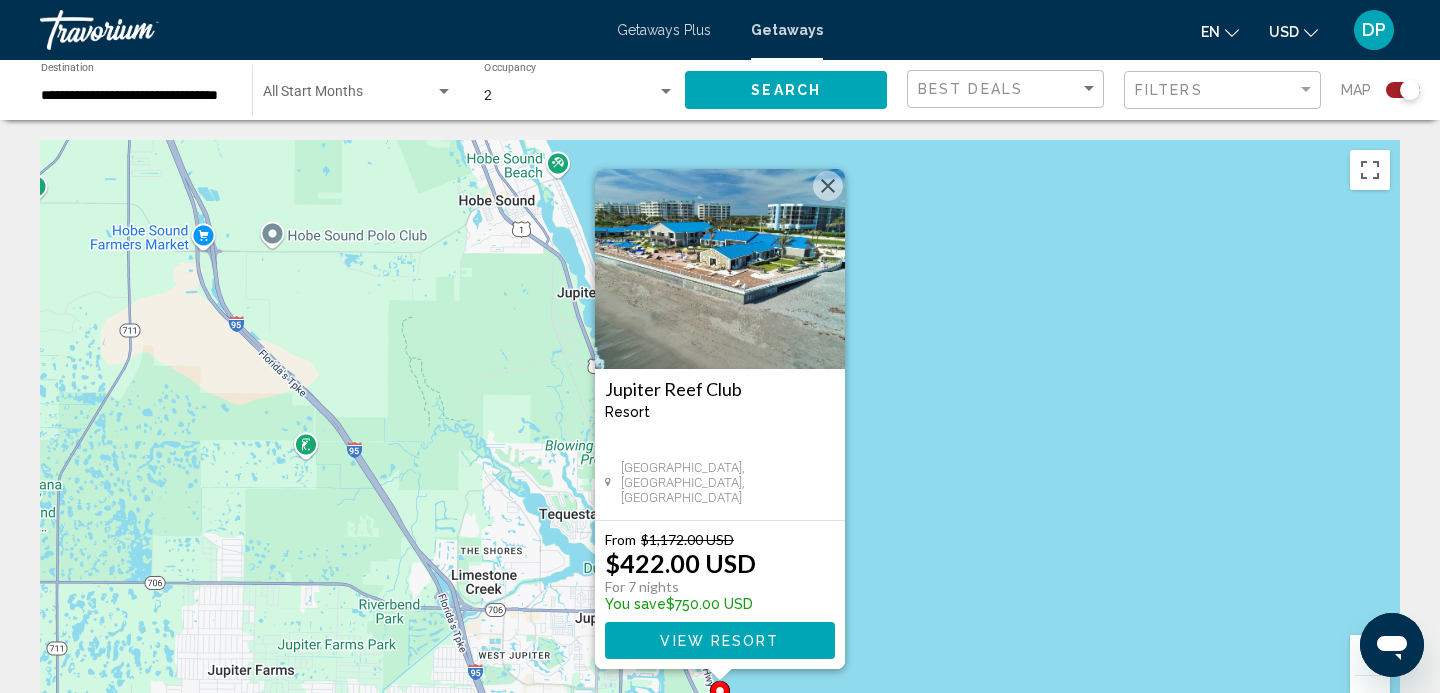 click at bounding box center (828, 186) 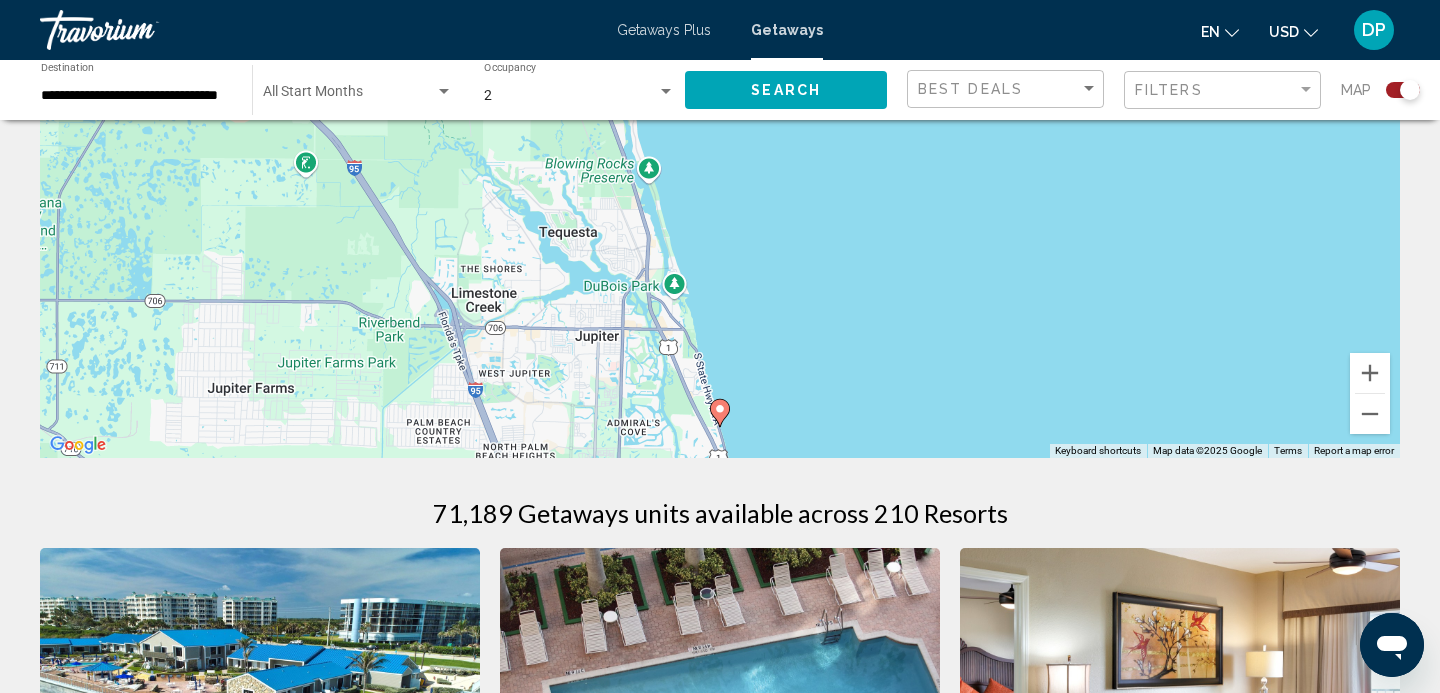 scroll, scrollTop: 284, scrollLeft: 0, axis: vertical 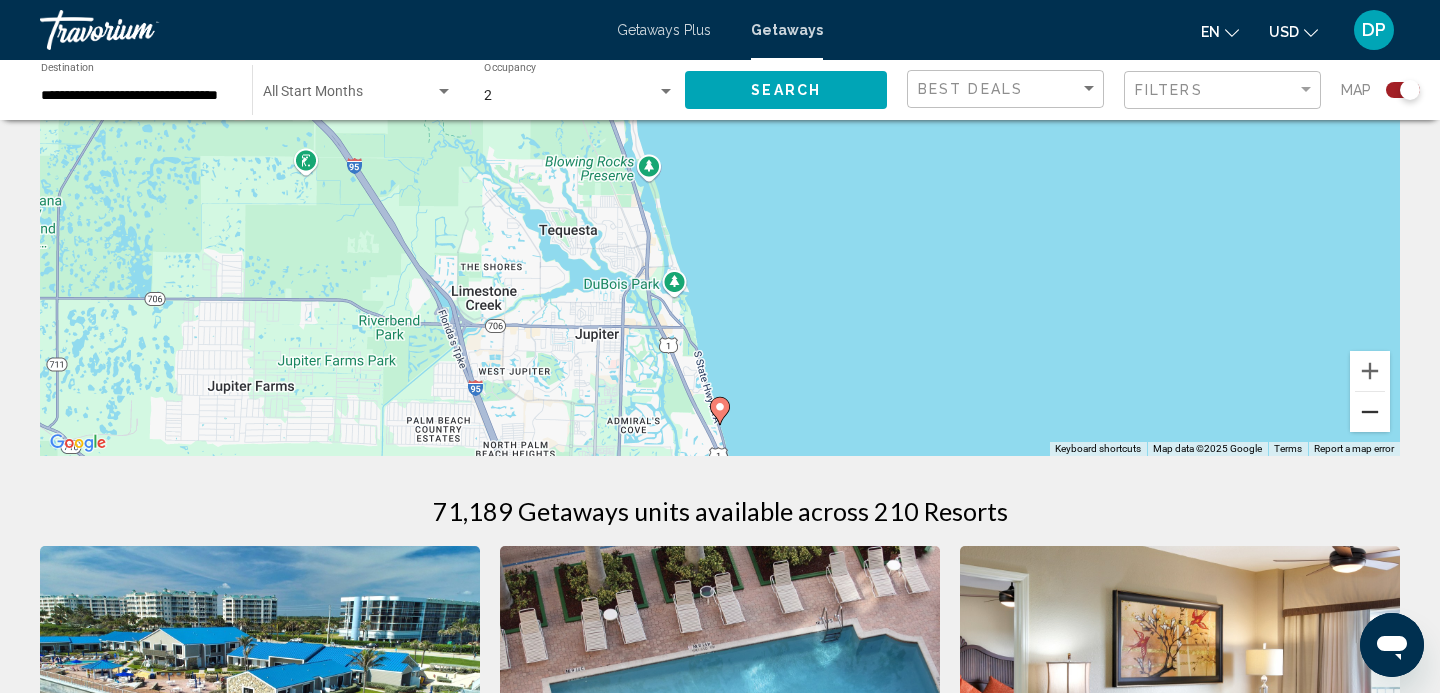 click at bounding box center [1370, 412] 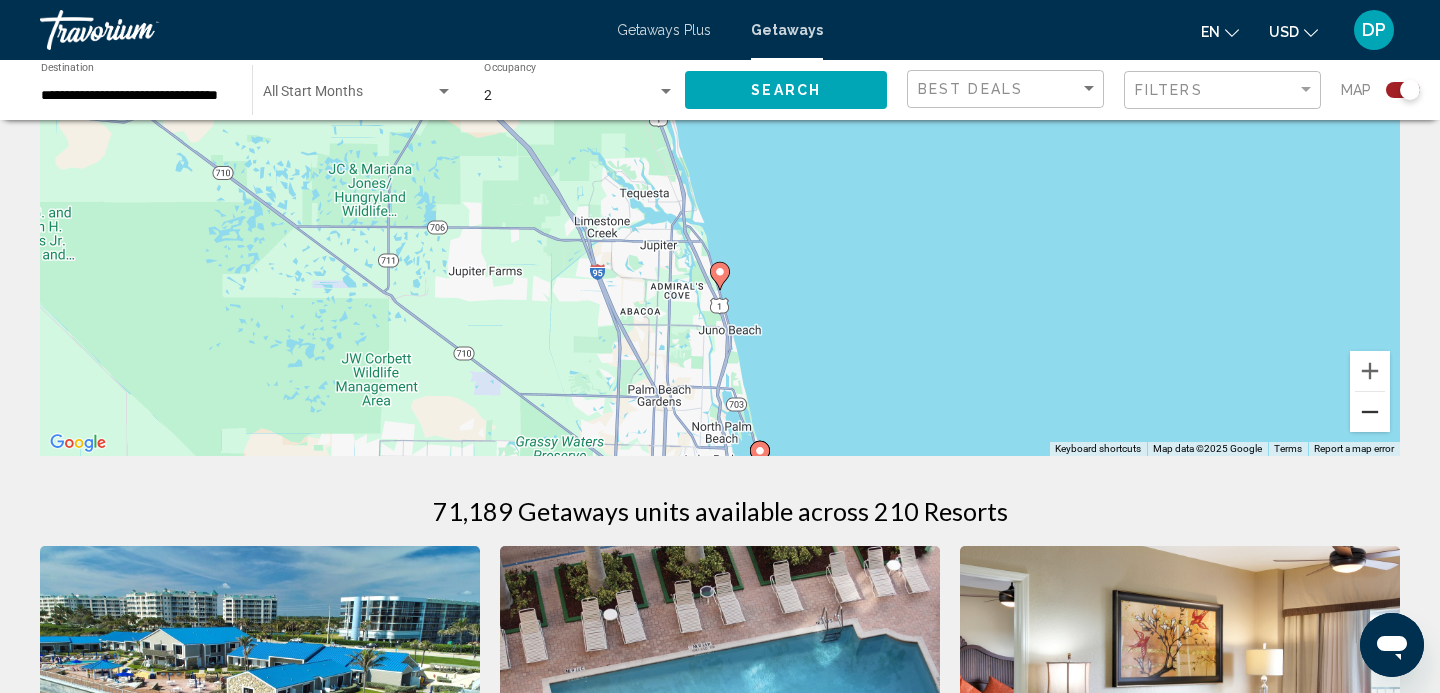 click at bounding box center [1370, 412] 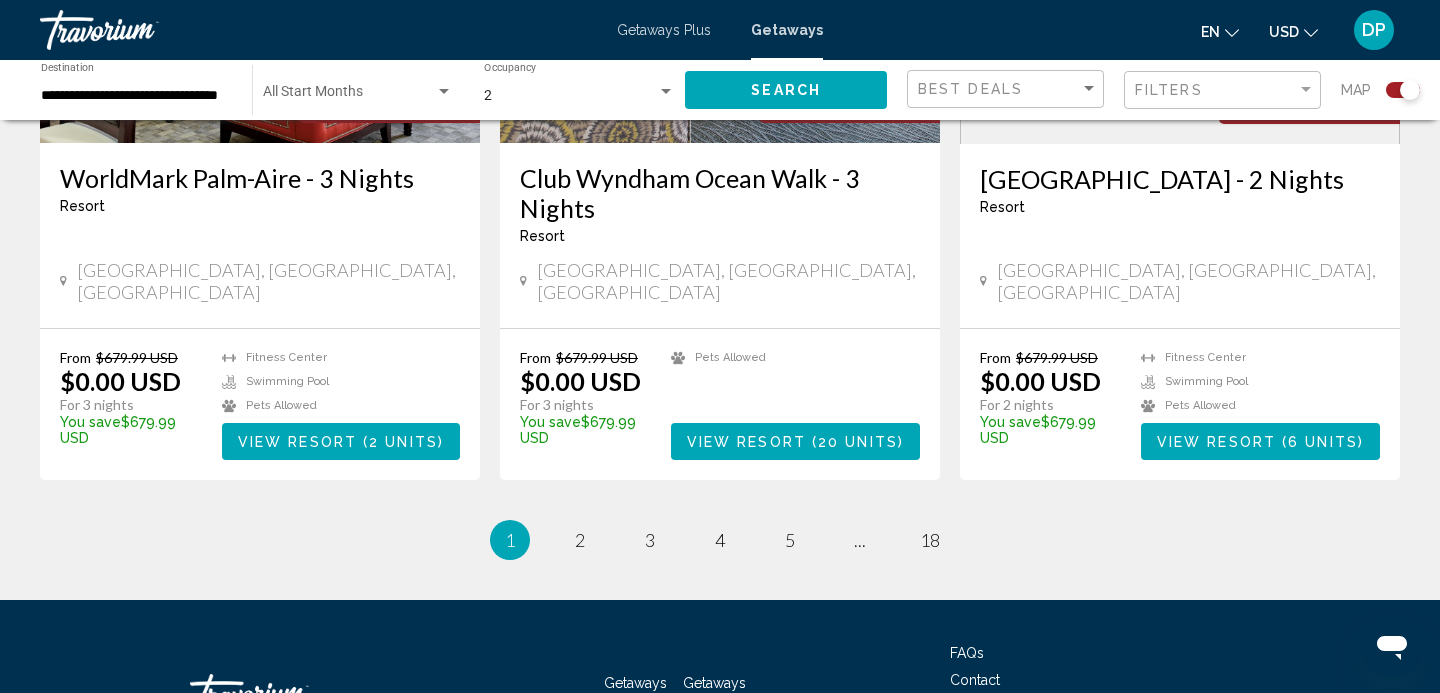 scroll, scrollTop: 3110, scrollLeft: 0, axis: vertical 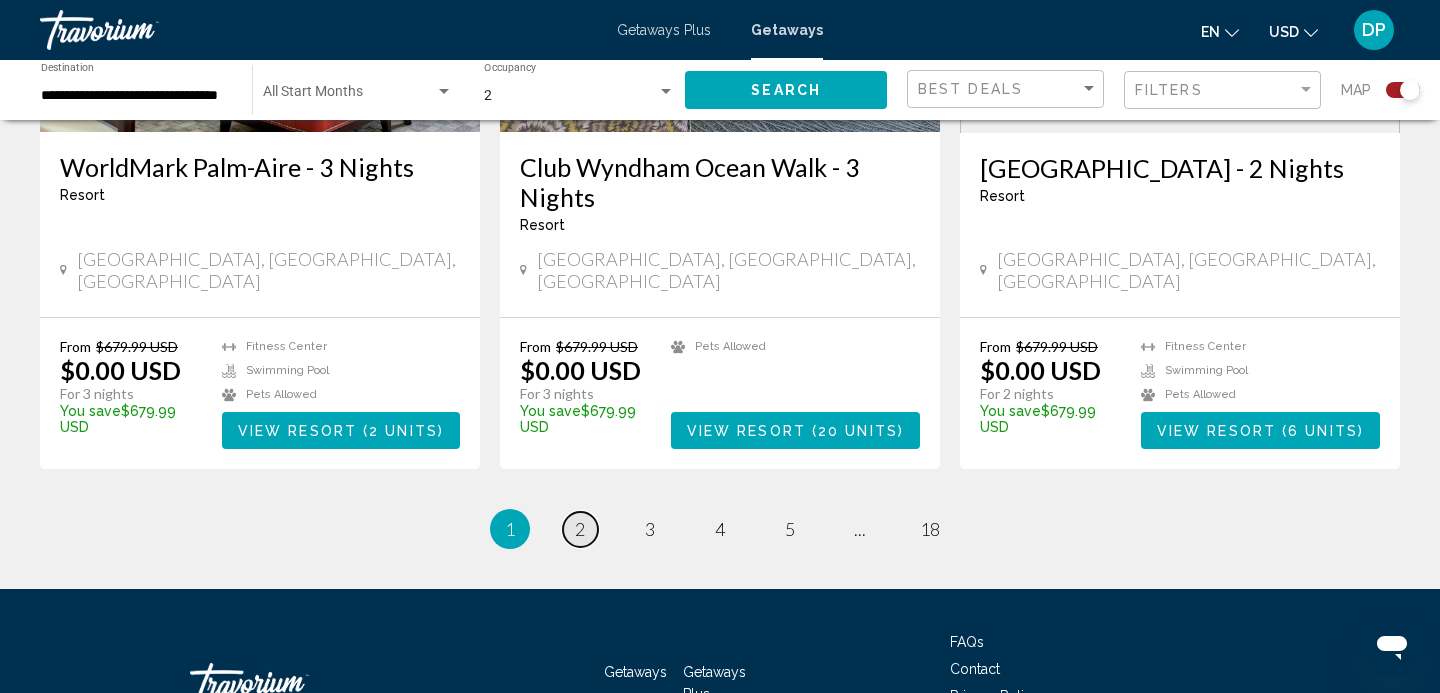 click on "2" at bounding box center [580, 529] 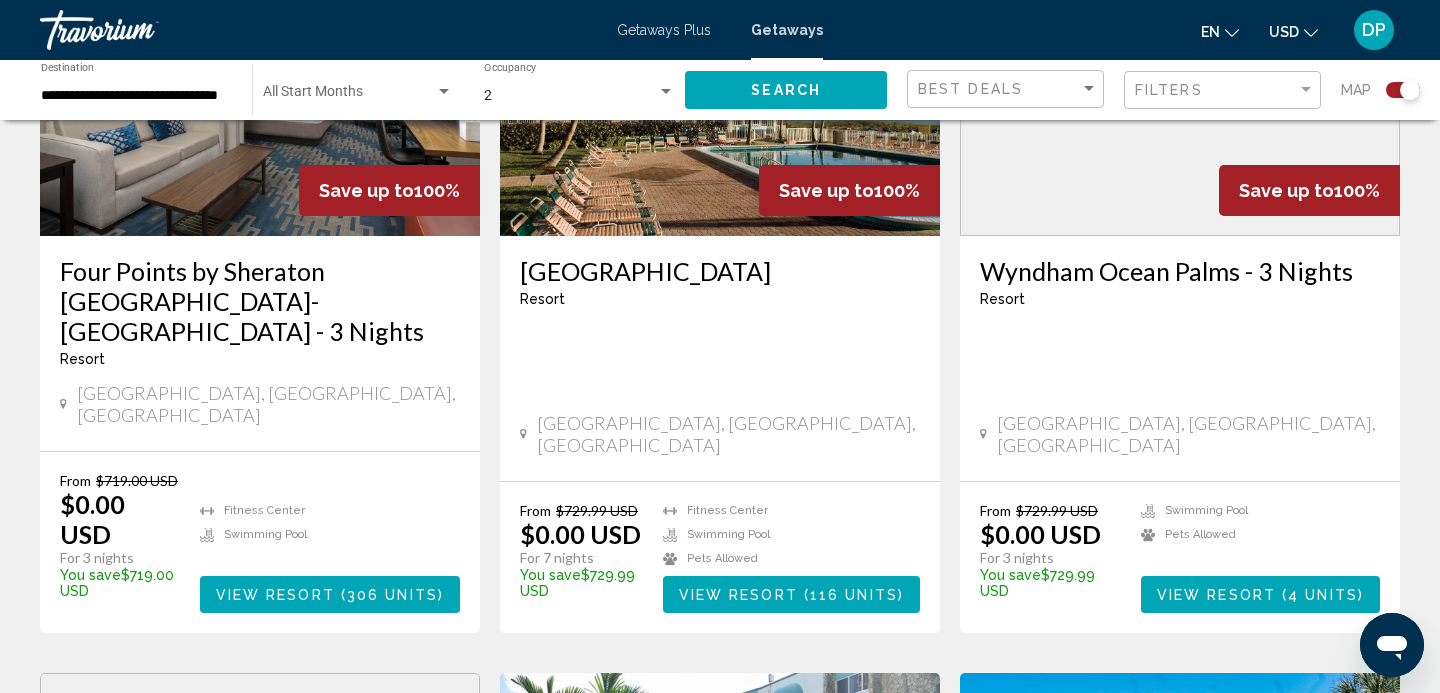 scroll, scrollTop: 2387, scrollLeft: 0, axis: vertical 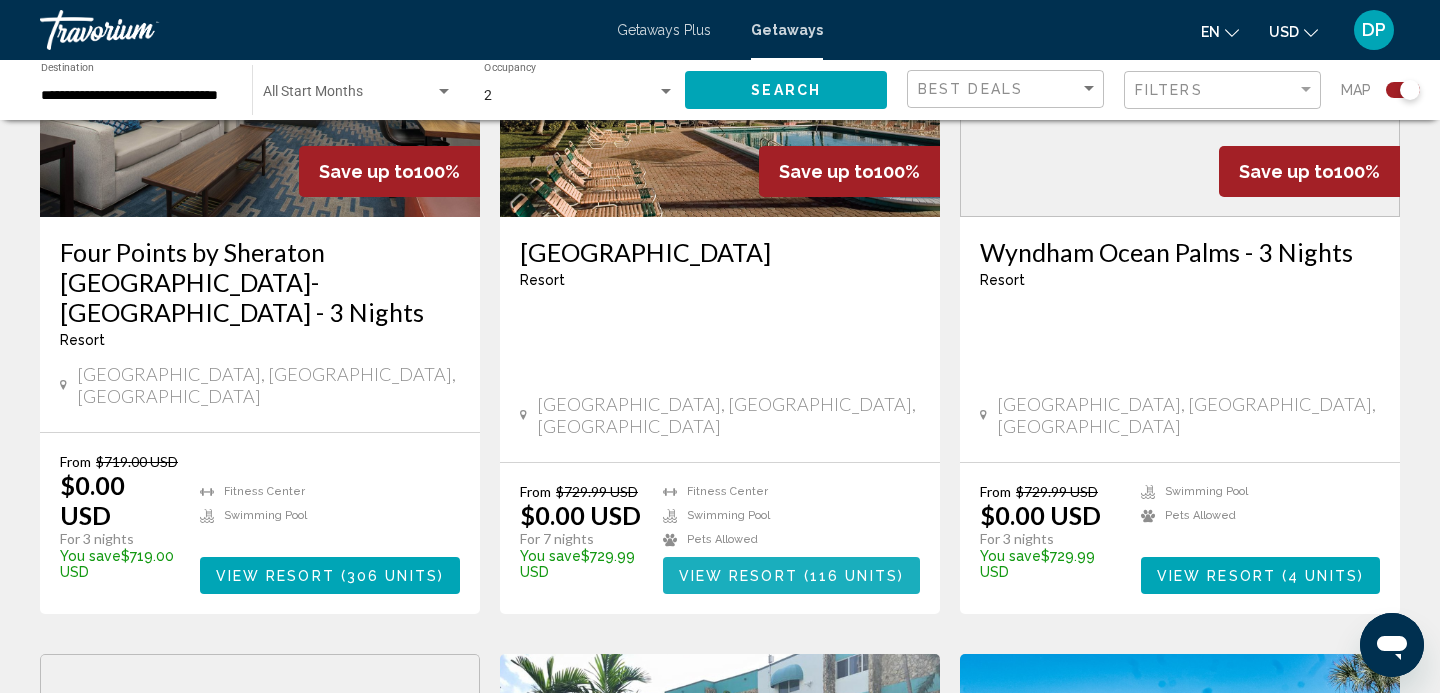 click on "116 units" at bounding box center (854, 576) 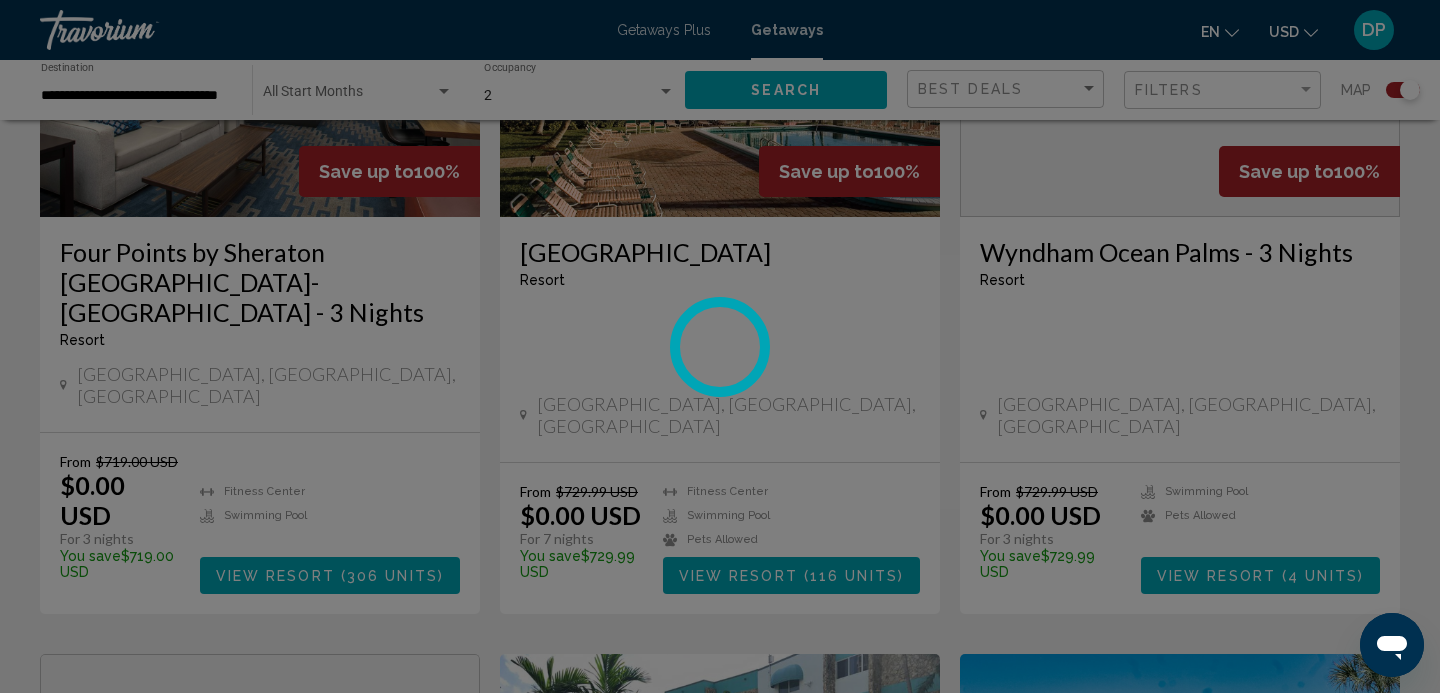 scroll, scrollTop: 0, scrollLeft: 0, axis: both 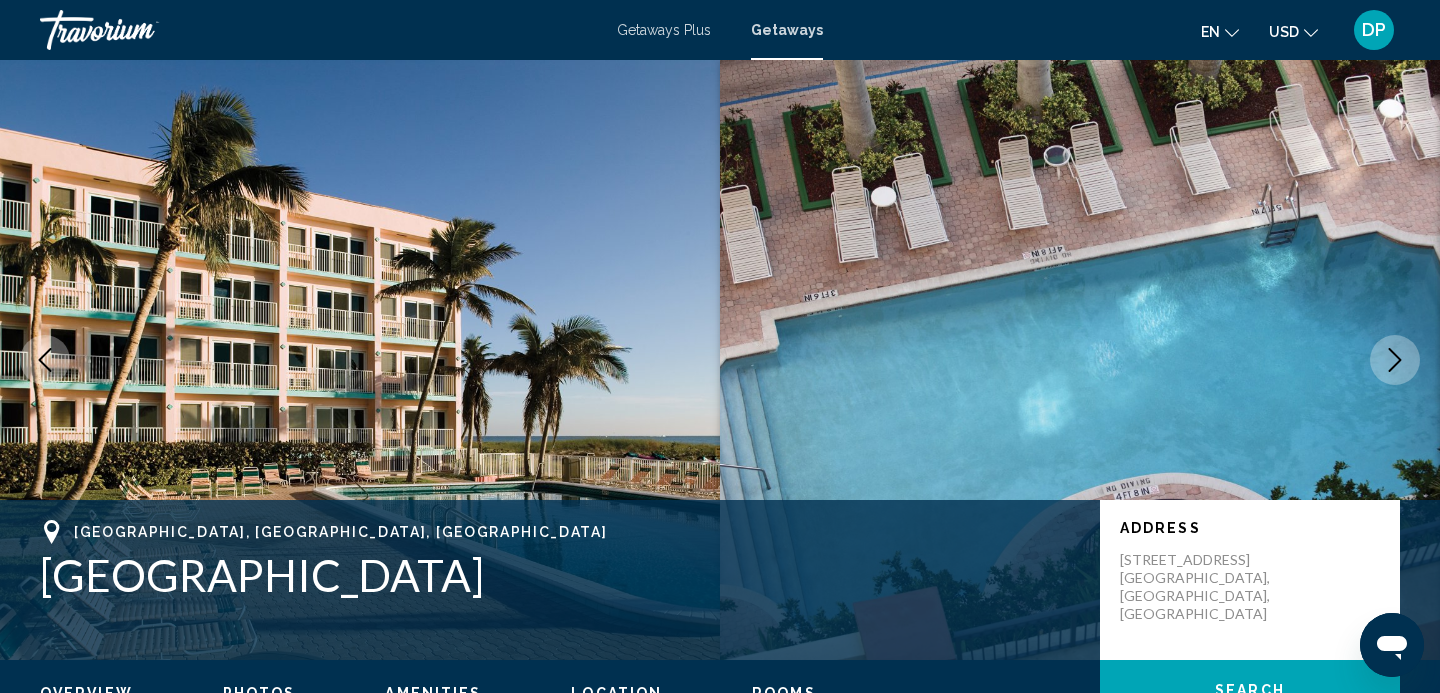 click 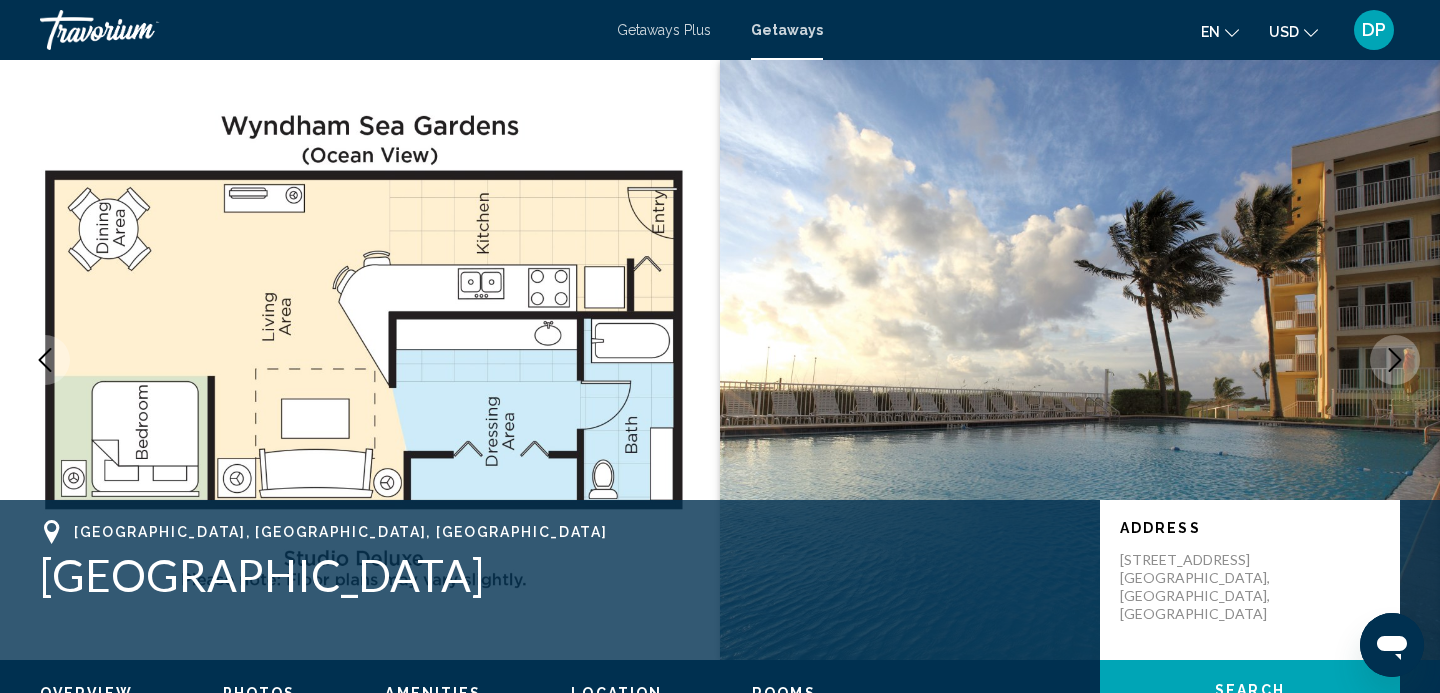 click 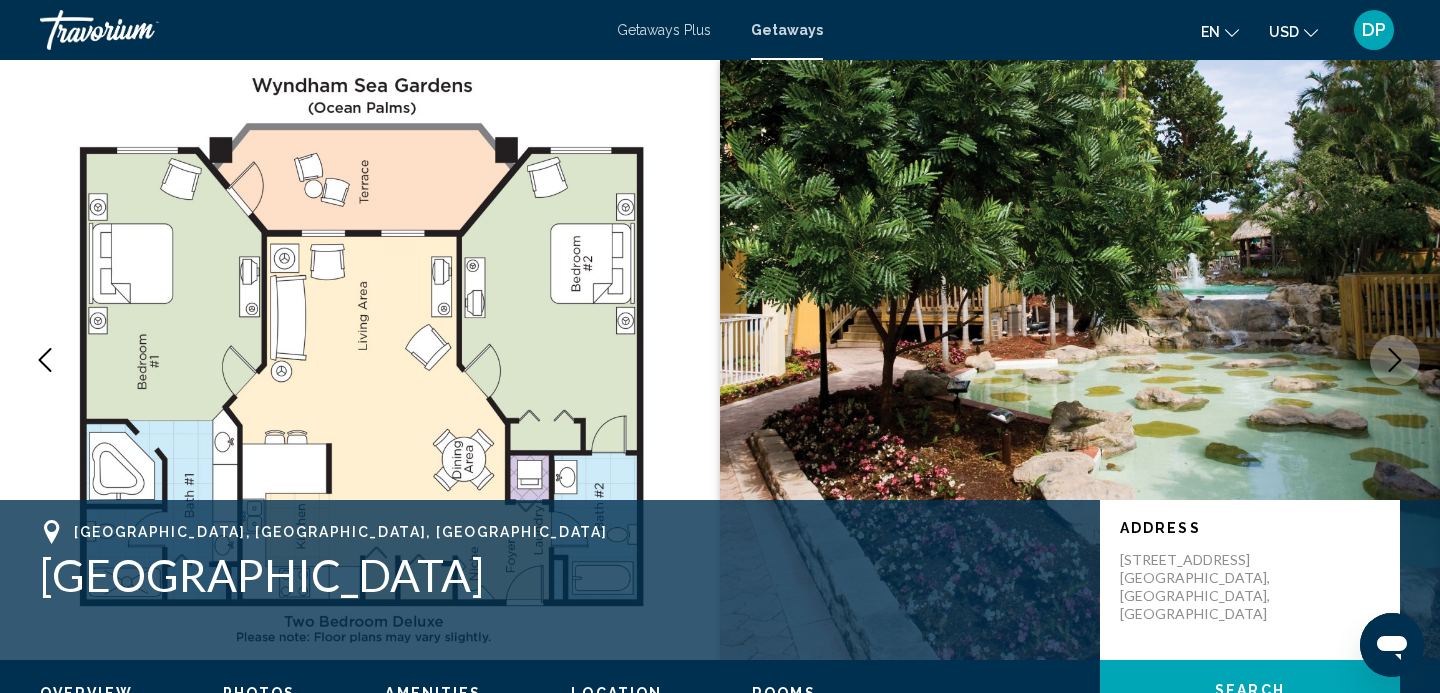 click 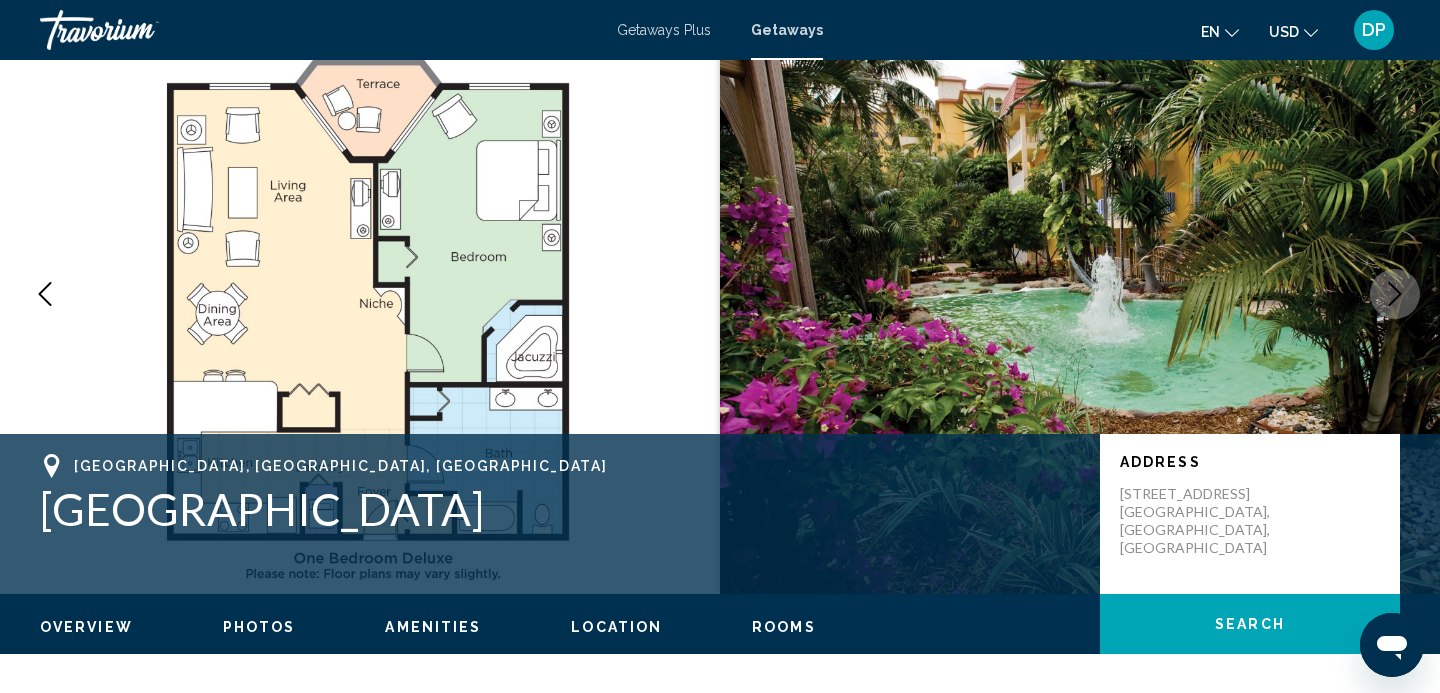 scroll, scrollTop: 51, scrollLeft: 0, axis: vertical 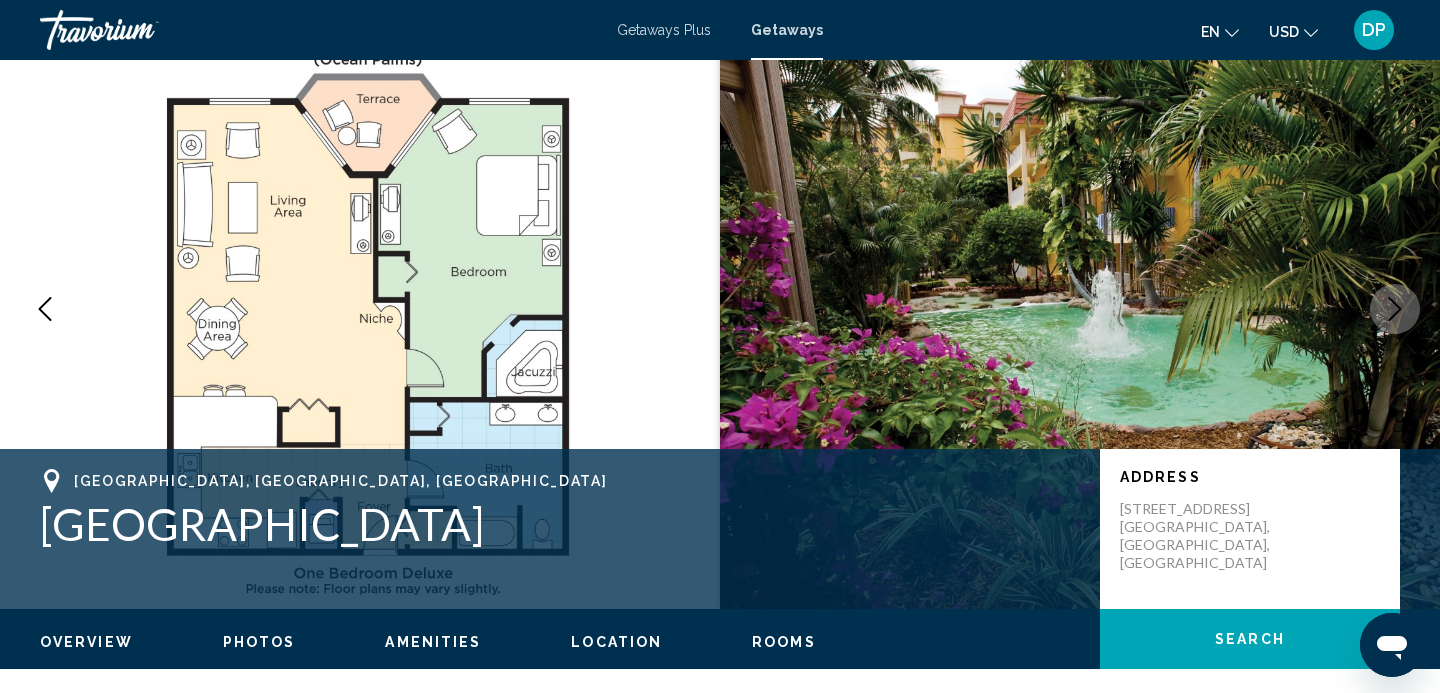 click at bounding box center [1395, 309] 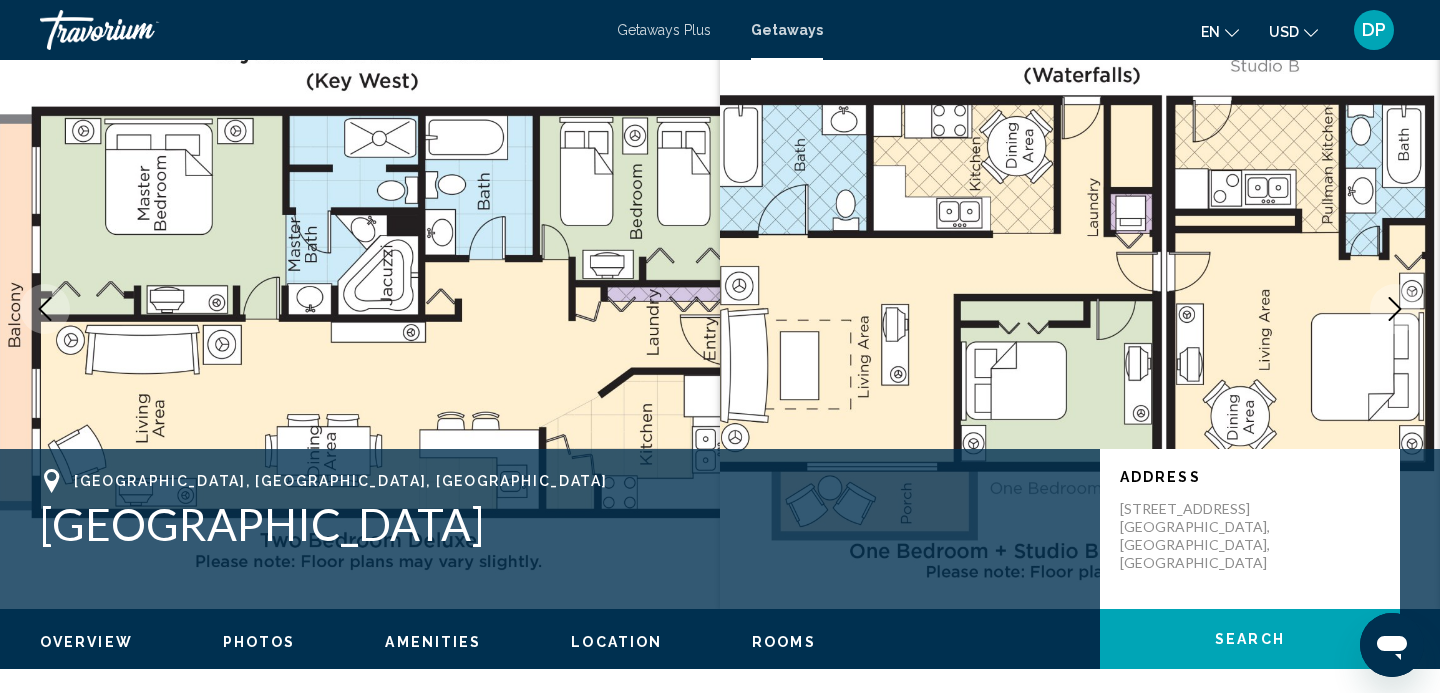 click at bounding box center [1395, 309] 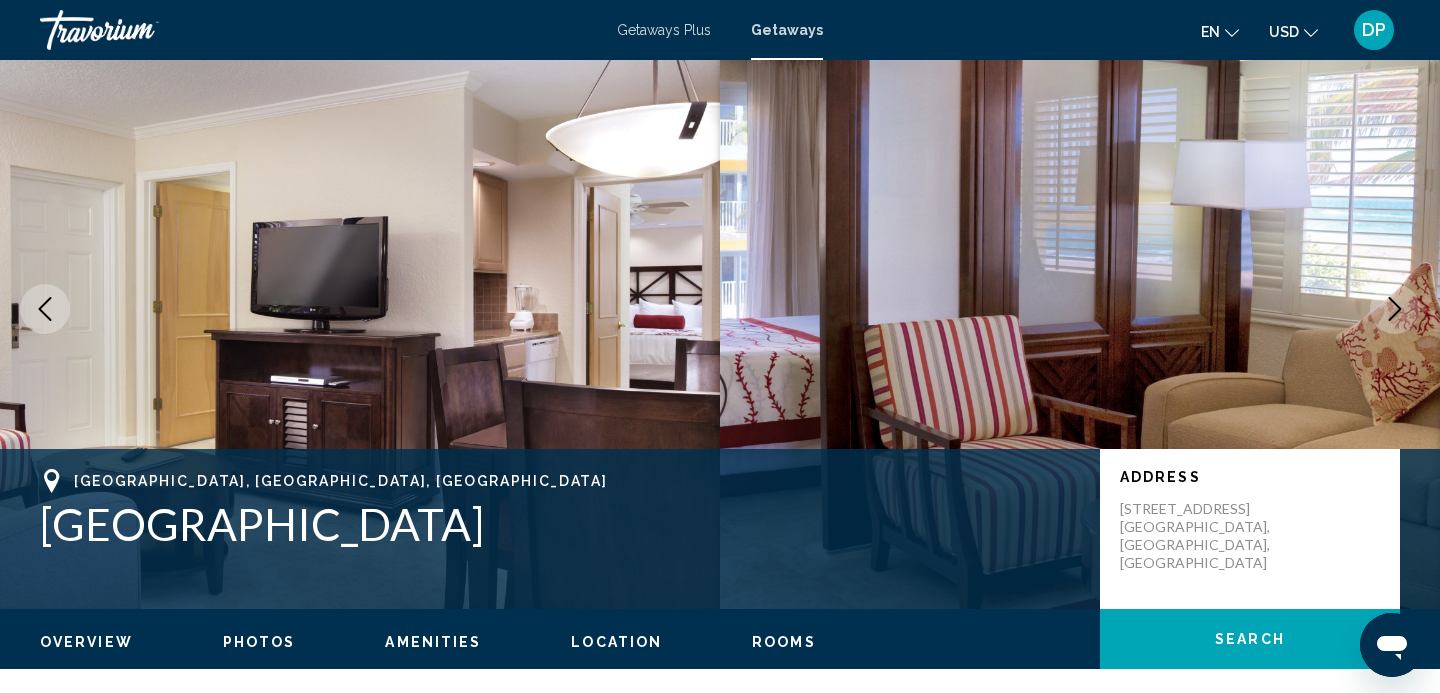 click 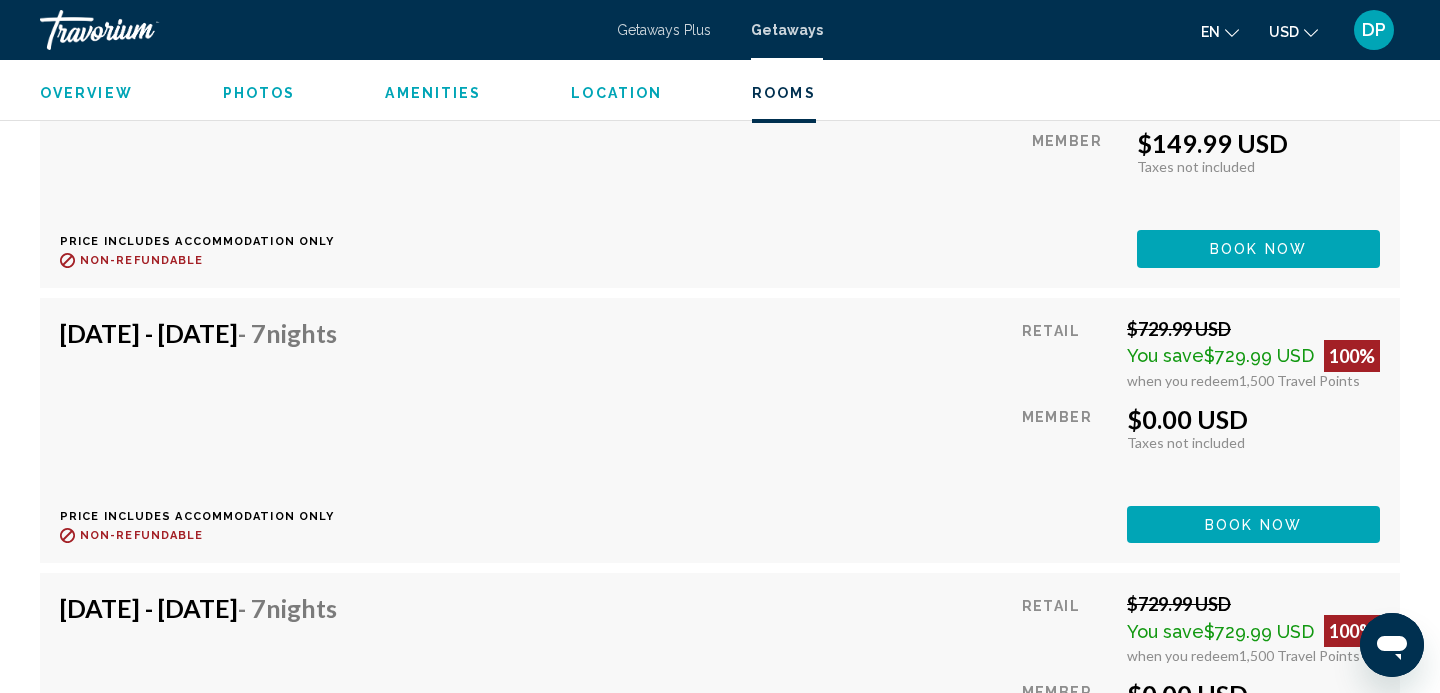 scroll, scrollTop: 4263, scrollLeft: 0, axis: vertical 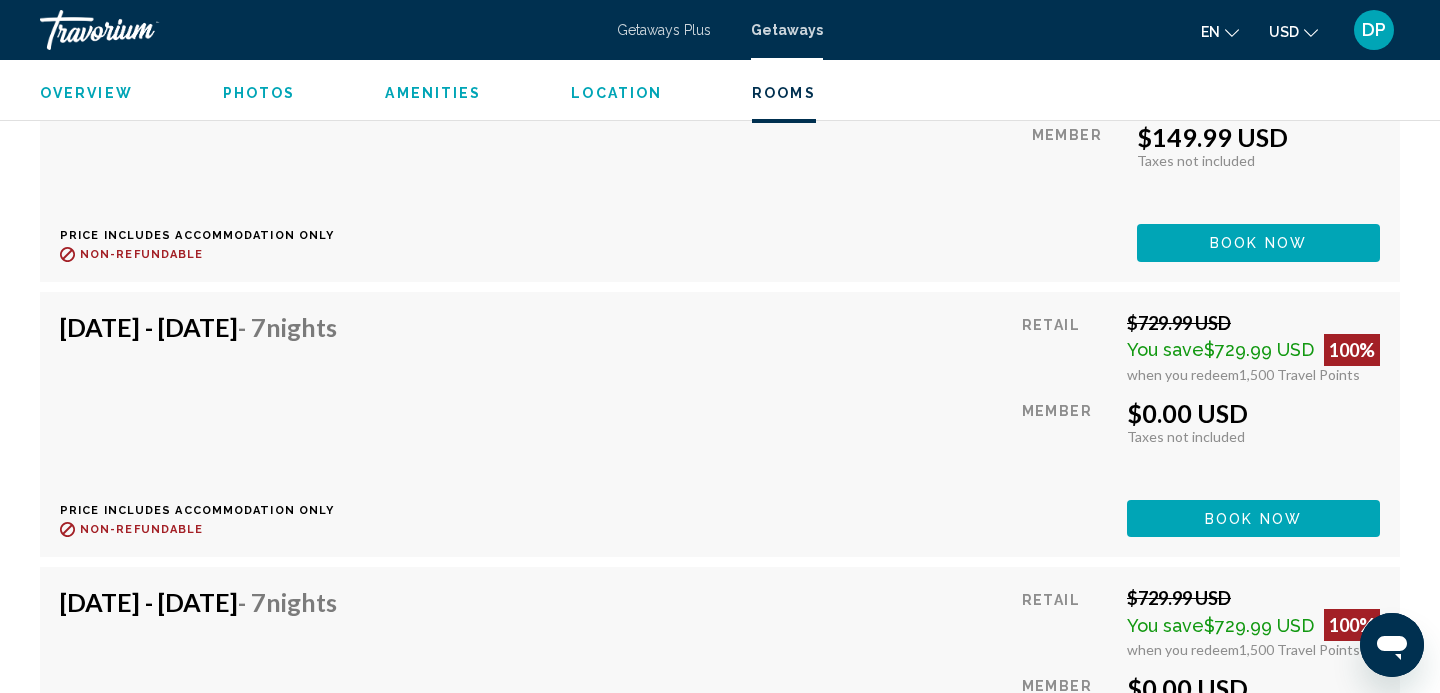 click on "Book now" at bounding box center [1258, 244] 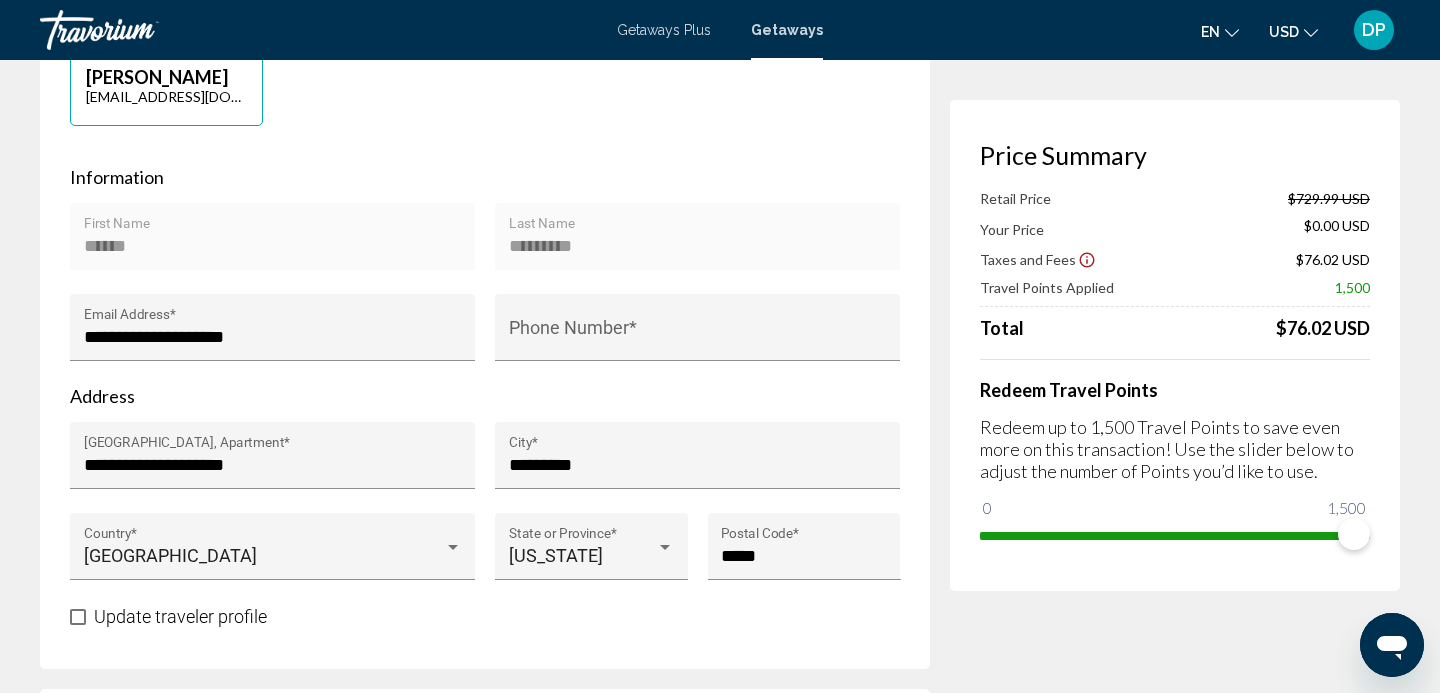 scroll, scrollTop: 534, scrollLeft: 0, axis: vertical 